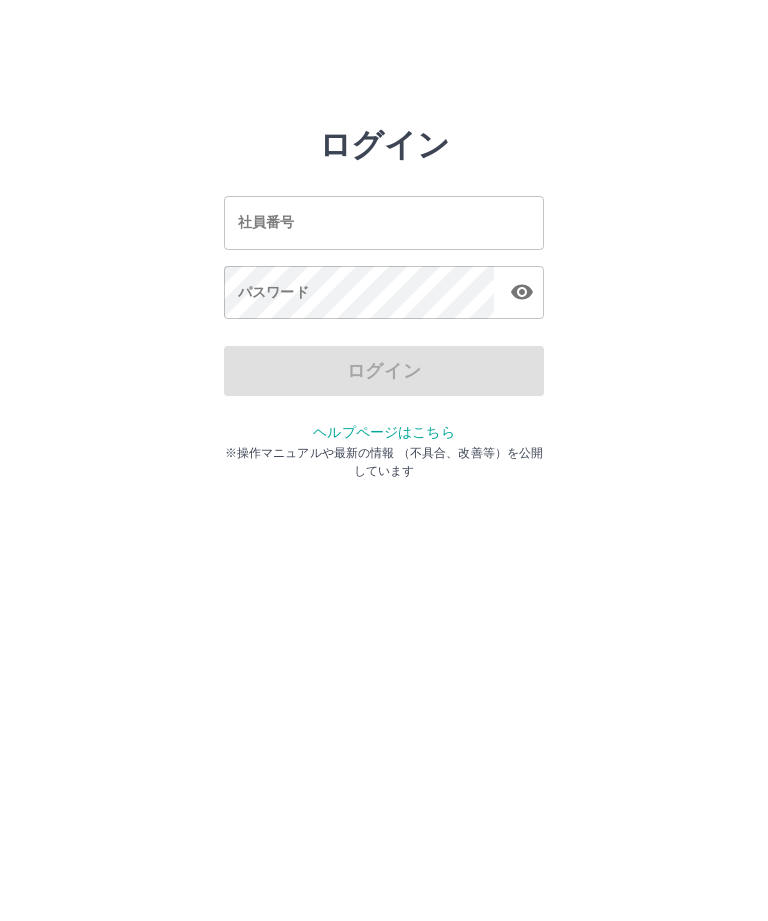 scroll, scrollTop: 0, scrollLeft: 0, axis: both 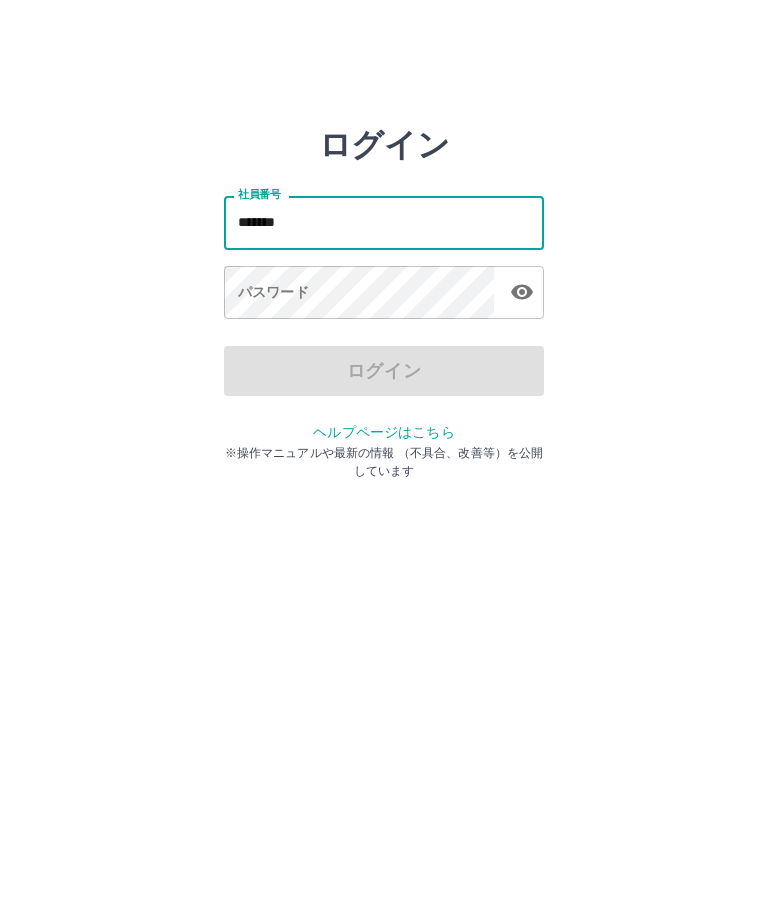 click on "*******" at bounding box center [384, 222] 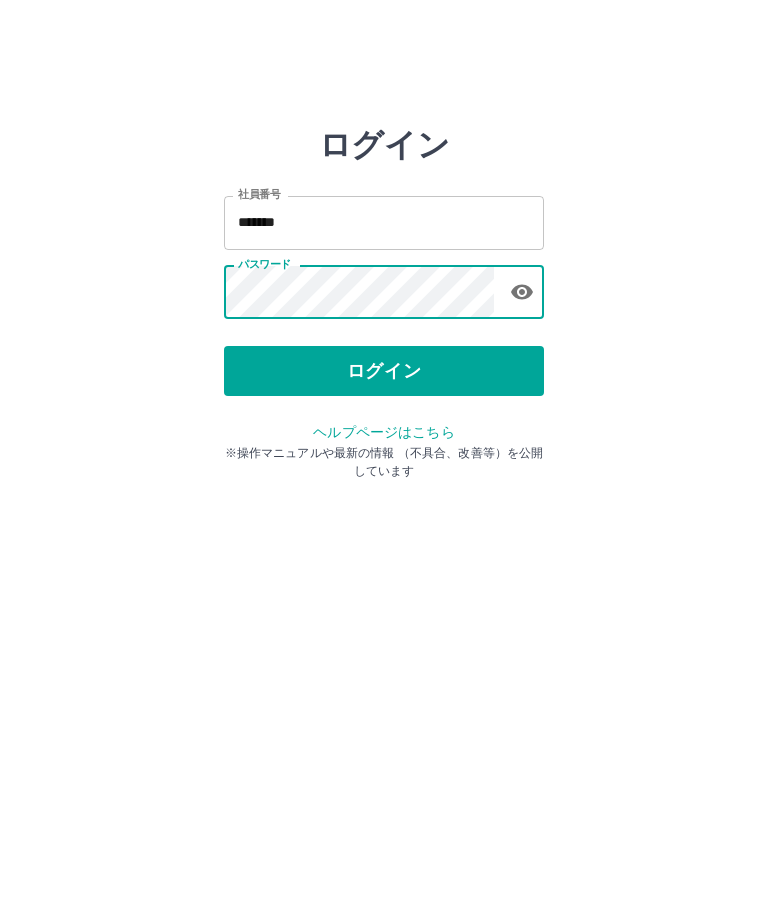 click on "ログイン" at bounding box center [384, 371] 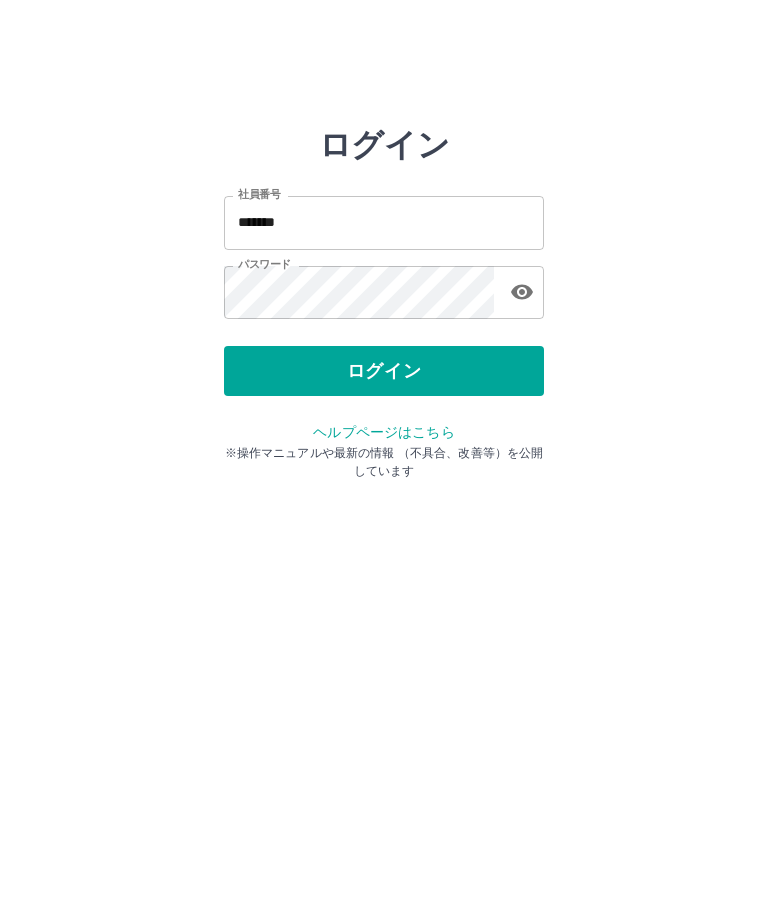 click on "ログイン" at bounding box center [384, 371] 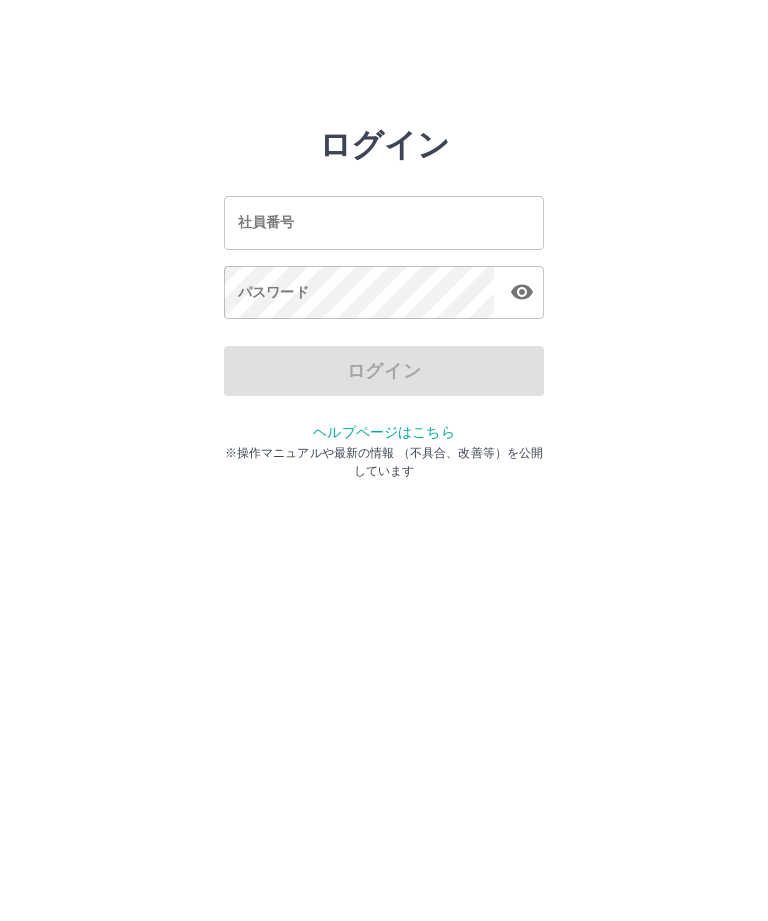 scroll, scrollTop: 0, scrollLeft: 0, axis: both 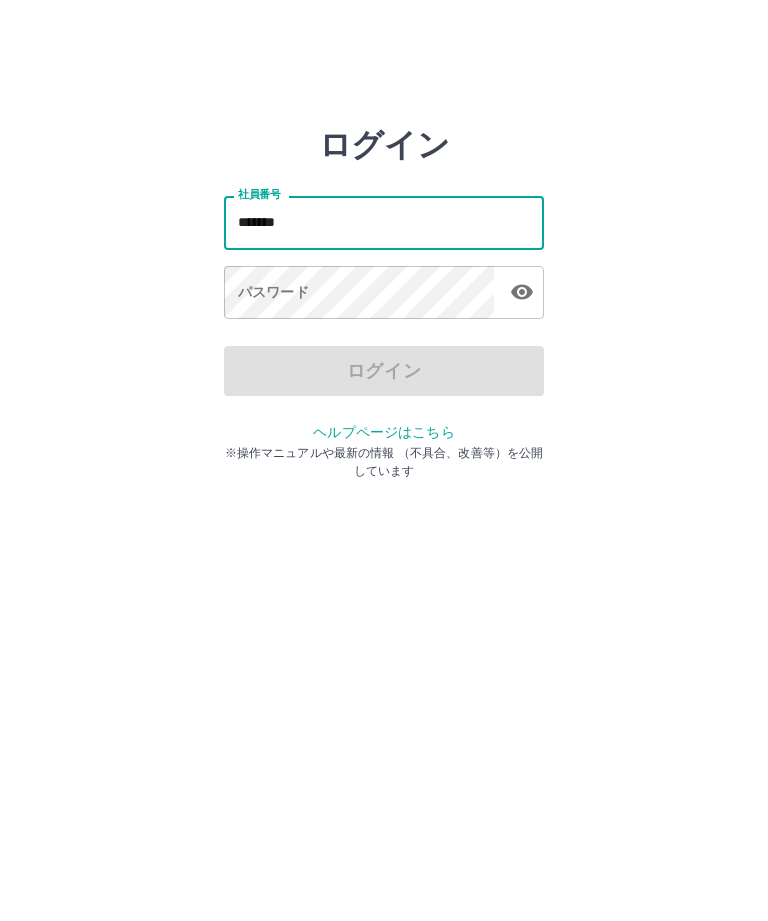 click on "*******" at bounding box center [384, 222] 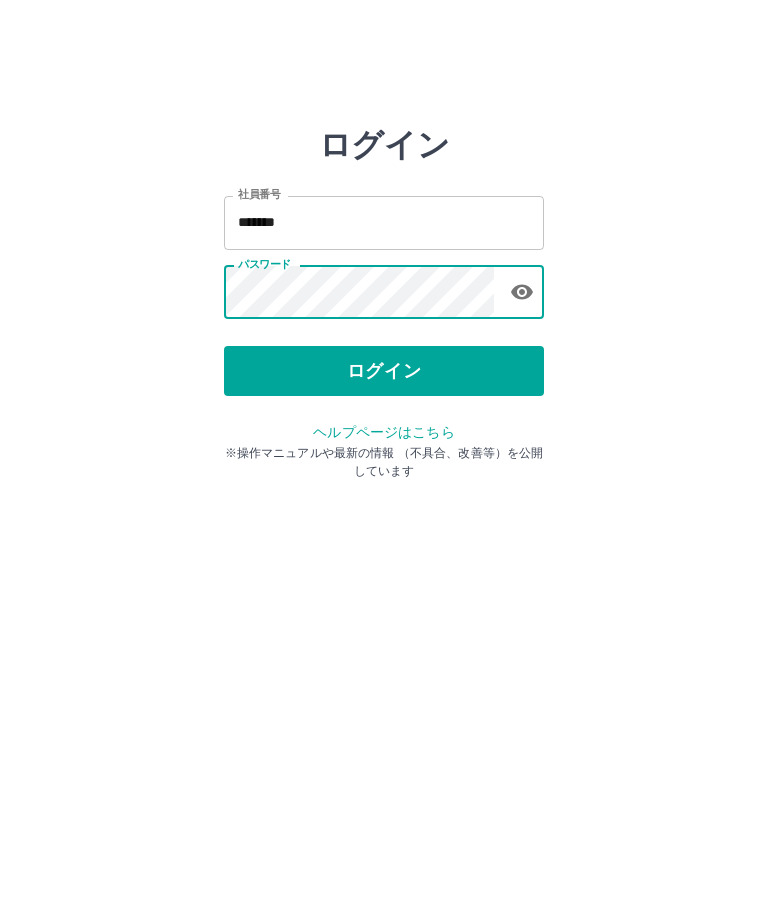 click on "ログイン" at bounding box center (384, 371) 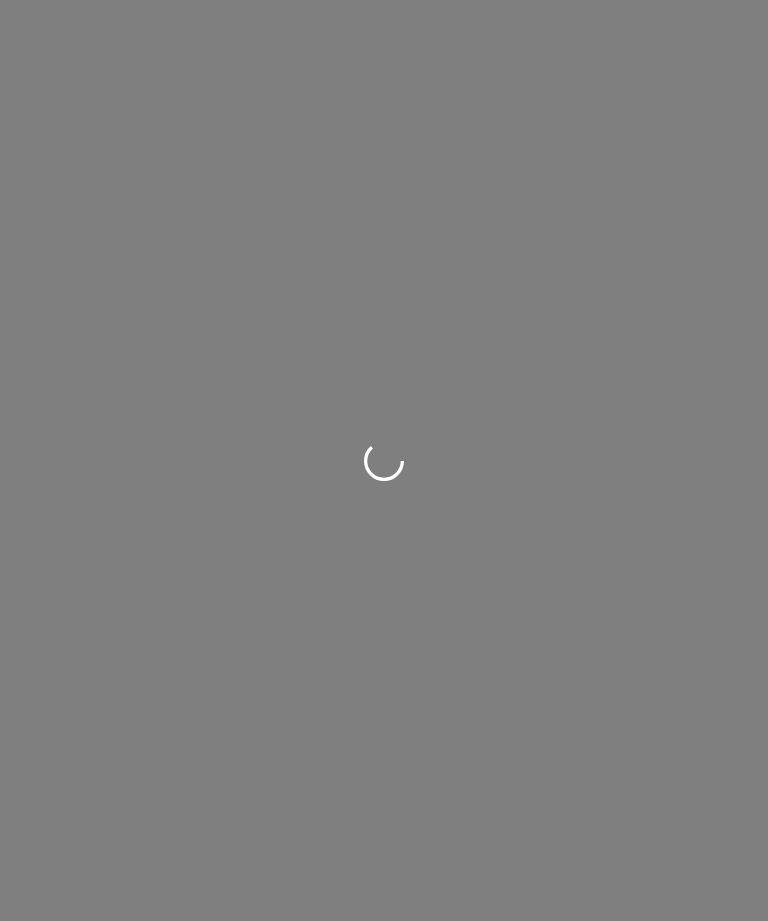 scroll, scrollTop: 0, scrollLeft: 0, axis: both 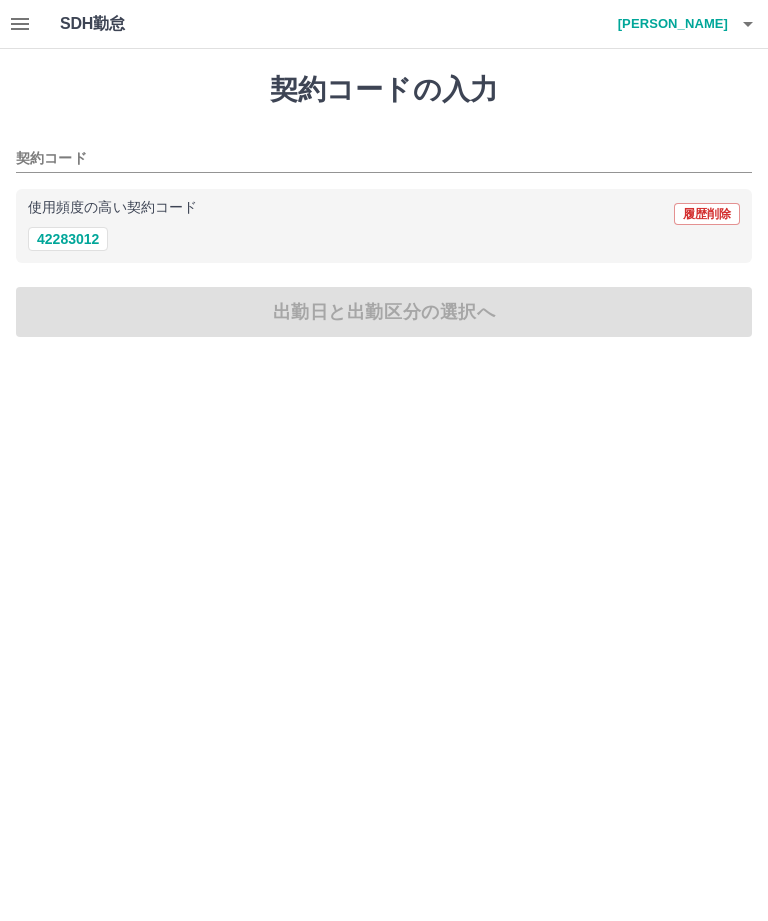 click on "42283012" at bounding box center [68, 239] 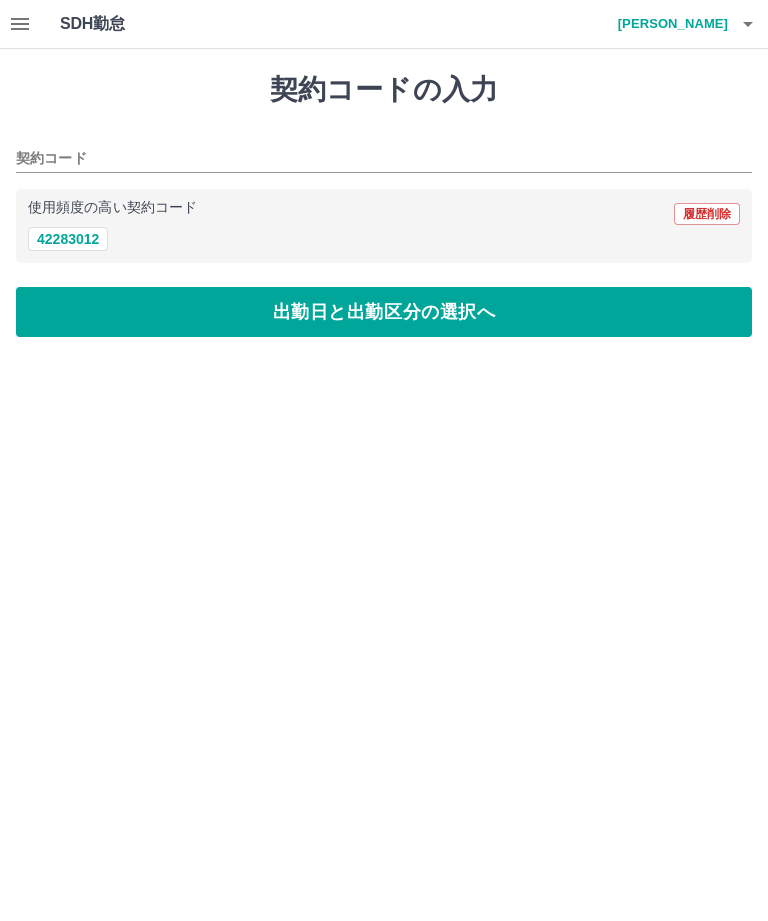 type on "********" 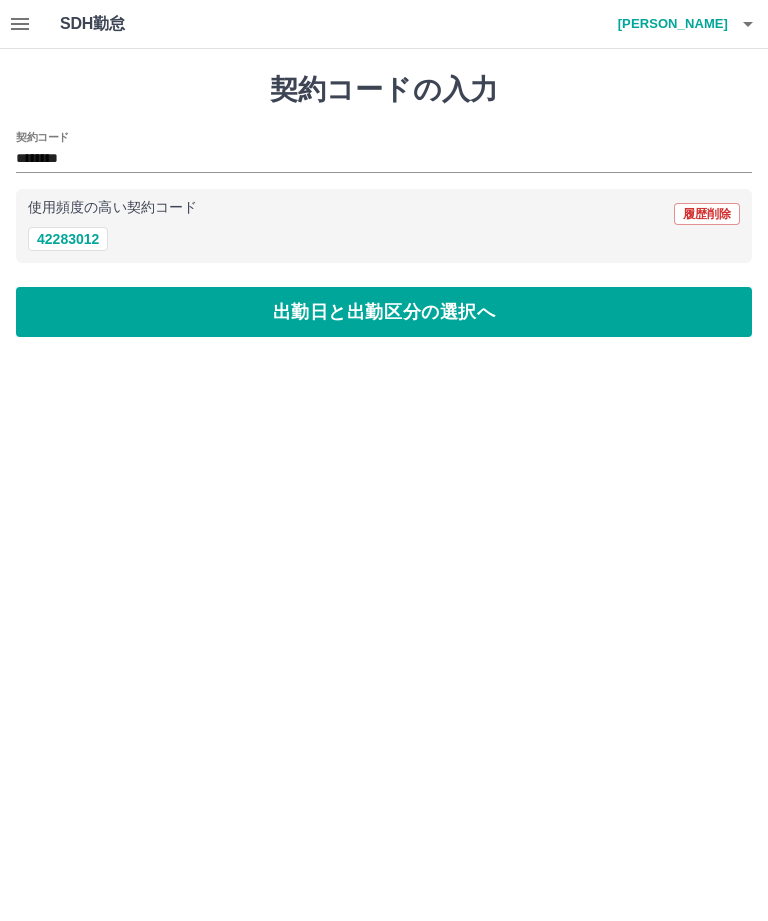 click on "出勤日と出勤区分の選択へ" at bounding box center [384, 312] 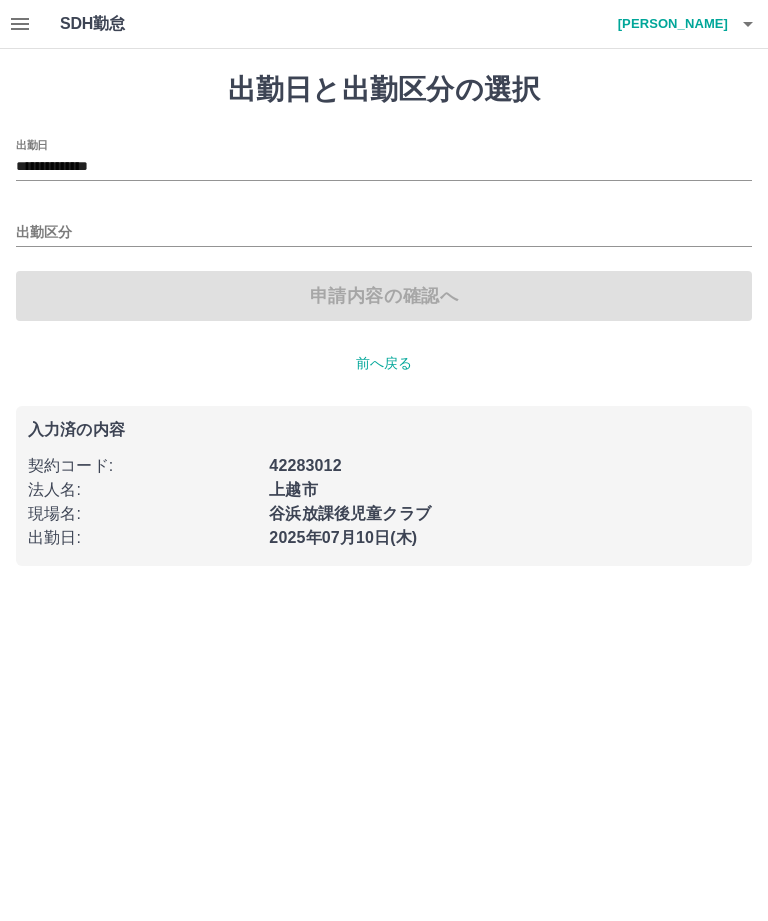 click on "出勤区分" at bounding box center [384, 233] 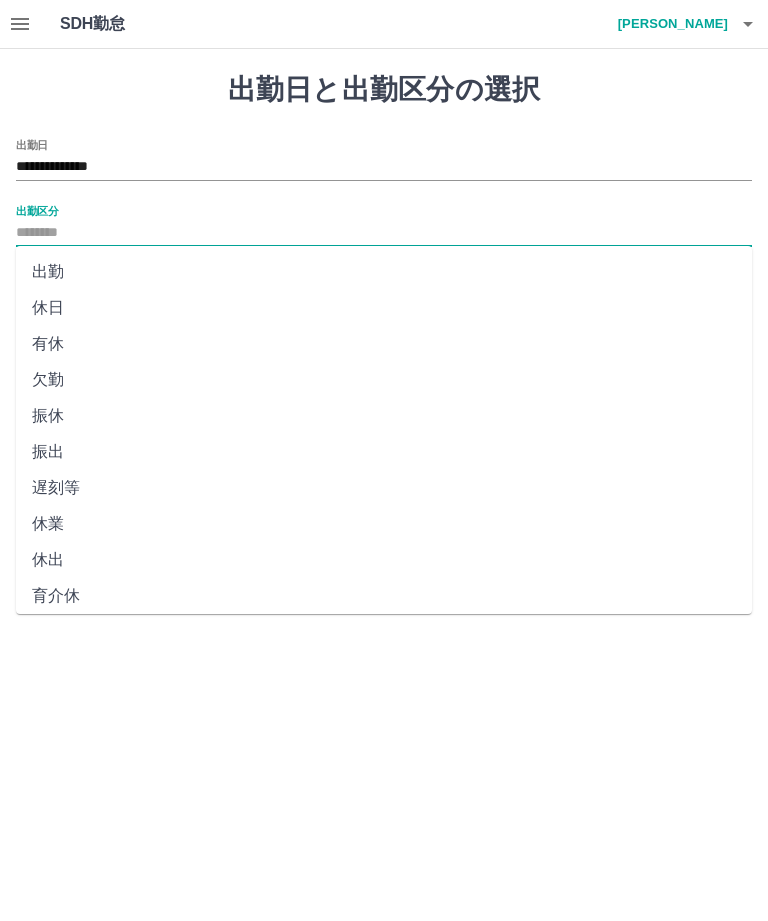 click on "出勤" at bounding box center (384, 272) 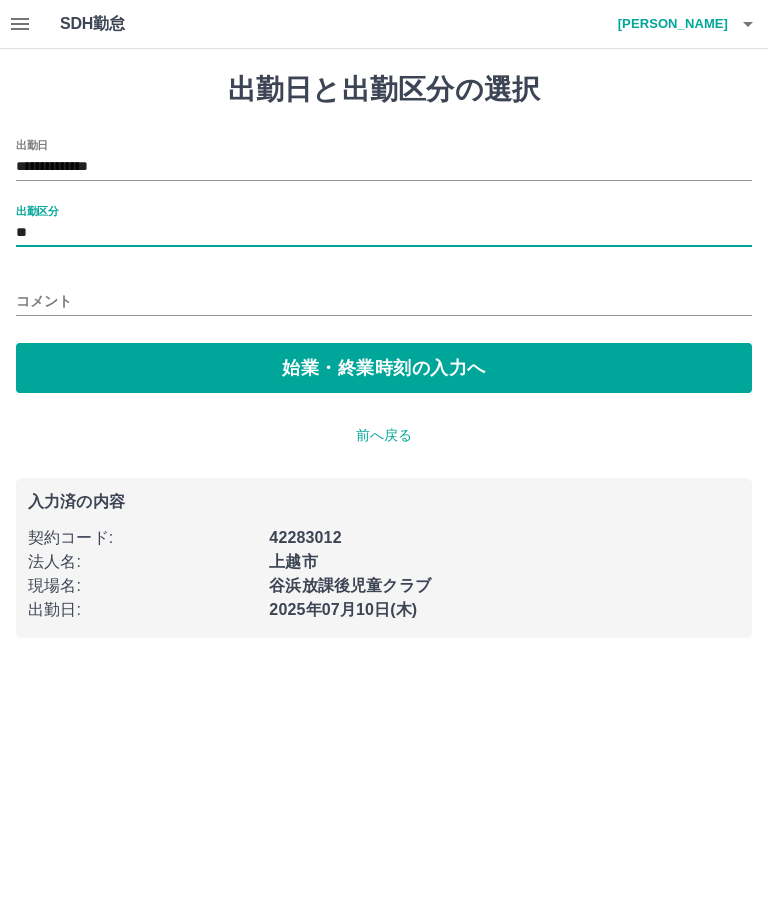 click on "**" at bounding box center [384, 233] 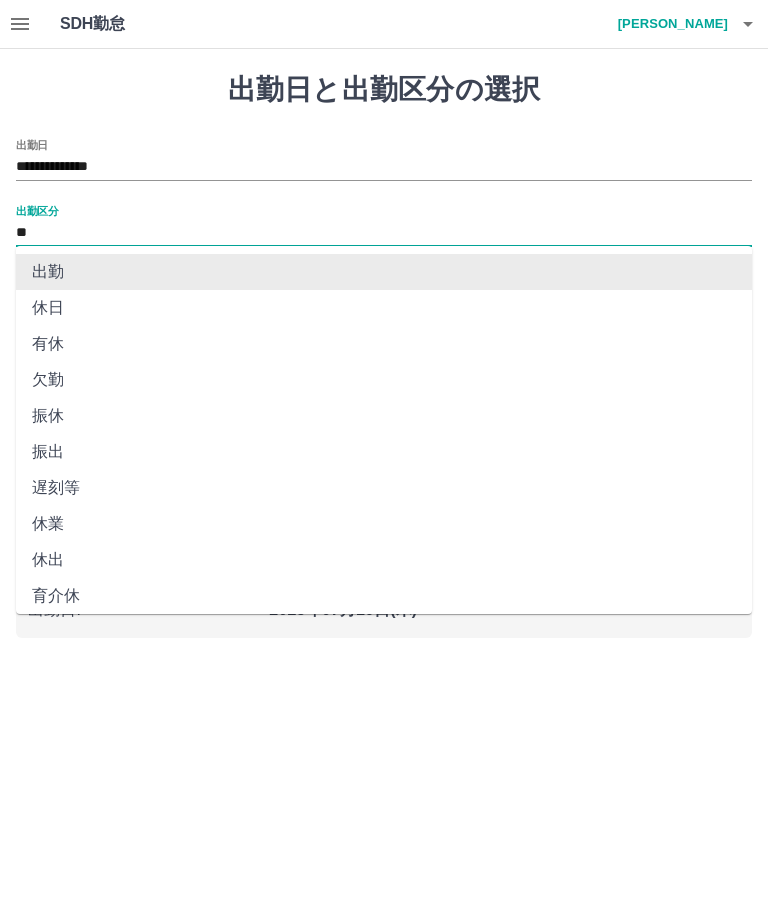 click on "出勤" at bounding box center [384, 272] 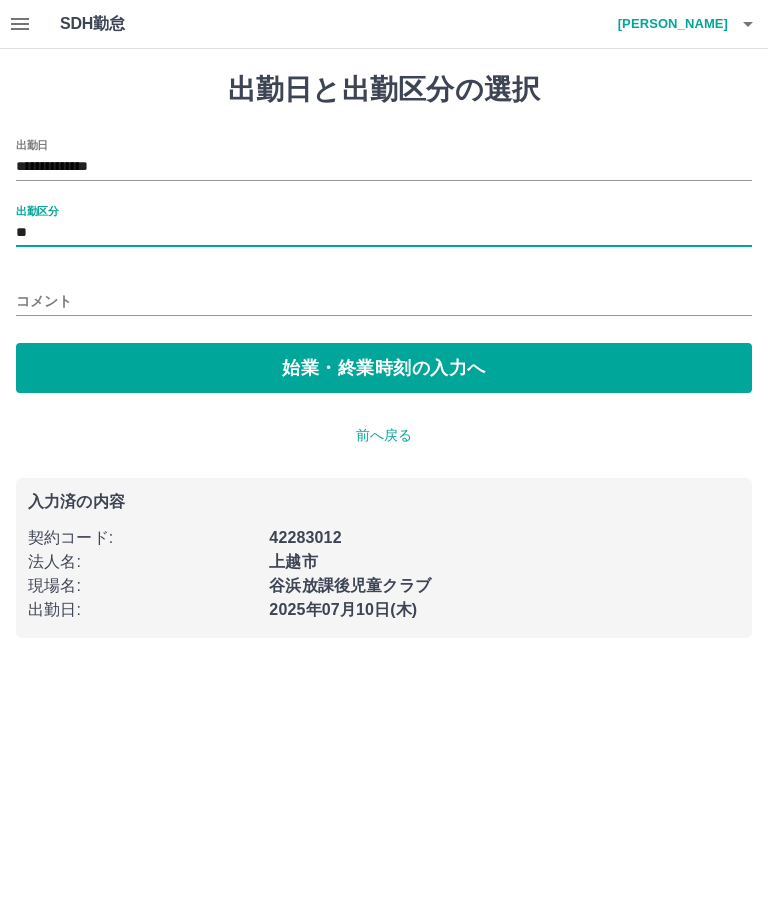 click on "出勤区分" at bounding box center [37, 210] 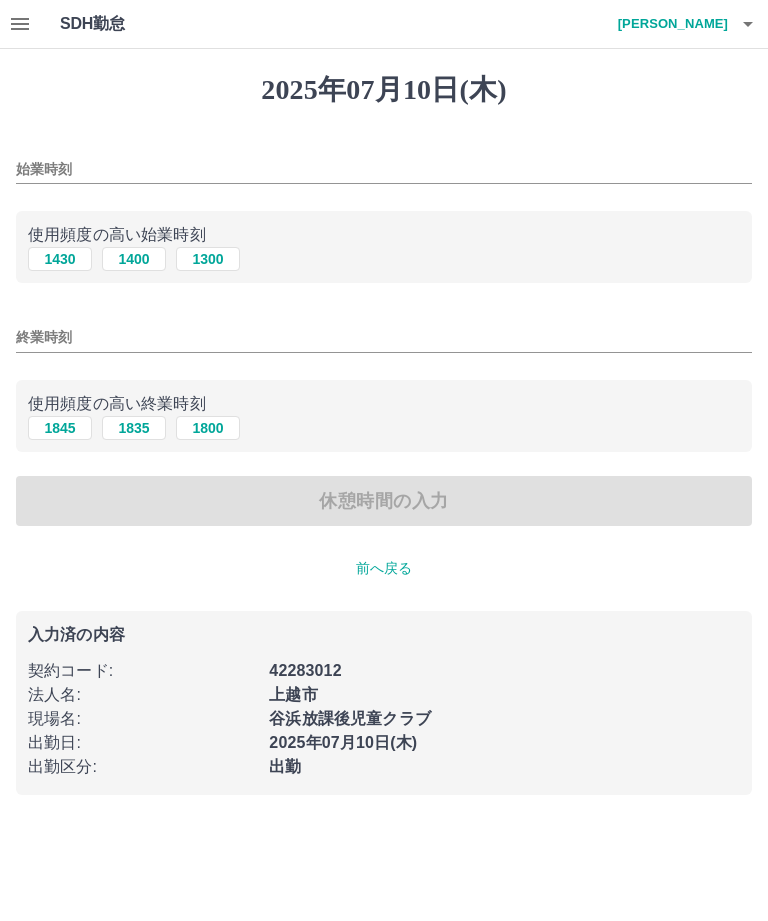 click on "1430" at bounding box center (60, 259) 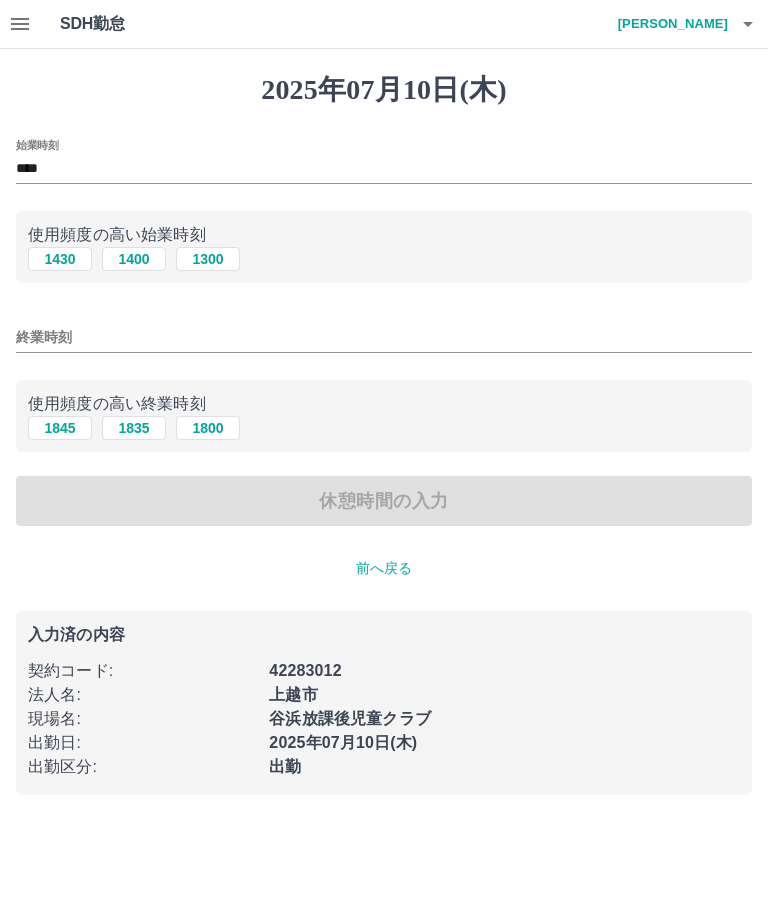 click on "終業時刻" at bounding box center [384, 337] 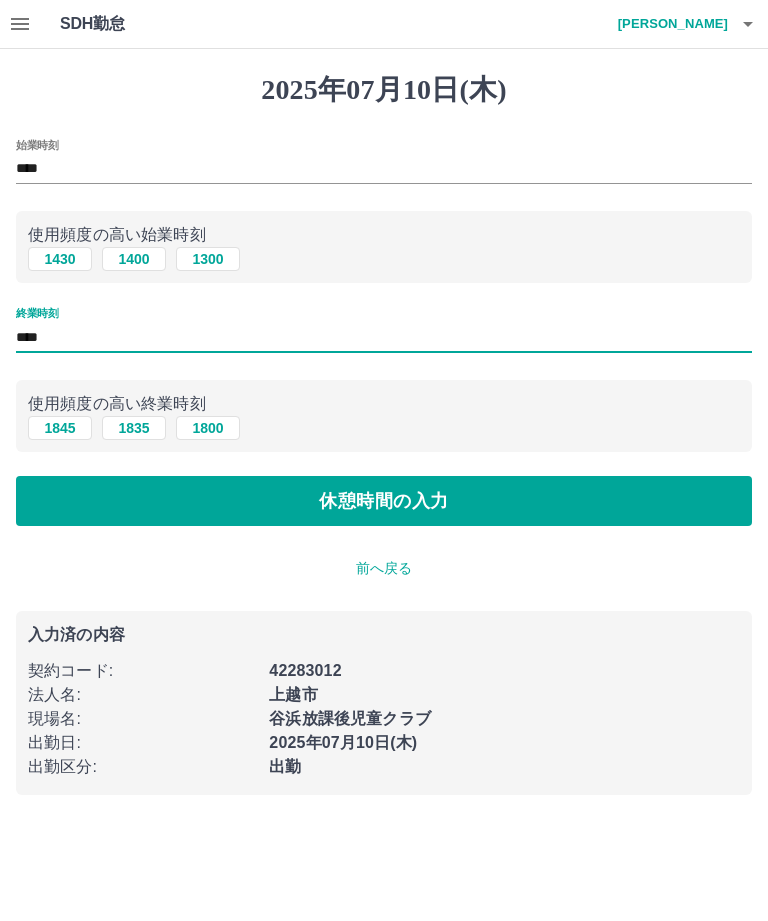 click on "****" at bounding box center (384, 337) 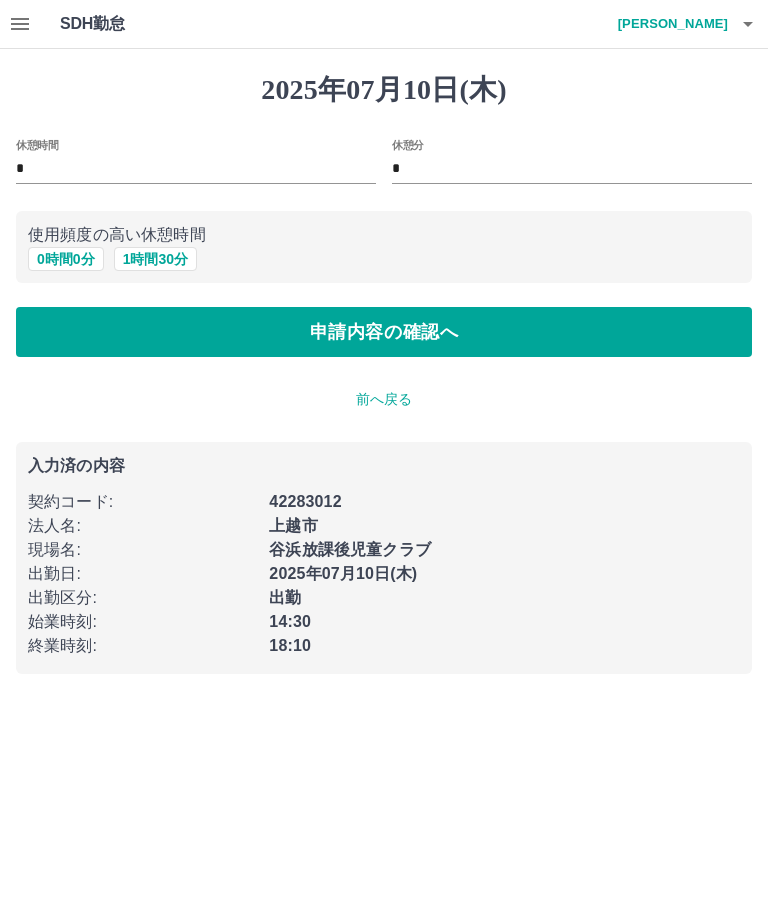 click on "*" at bounding box center (196, 169) 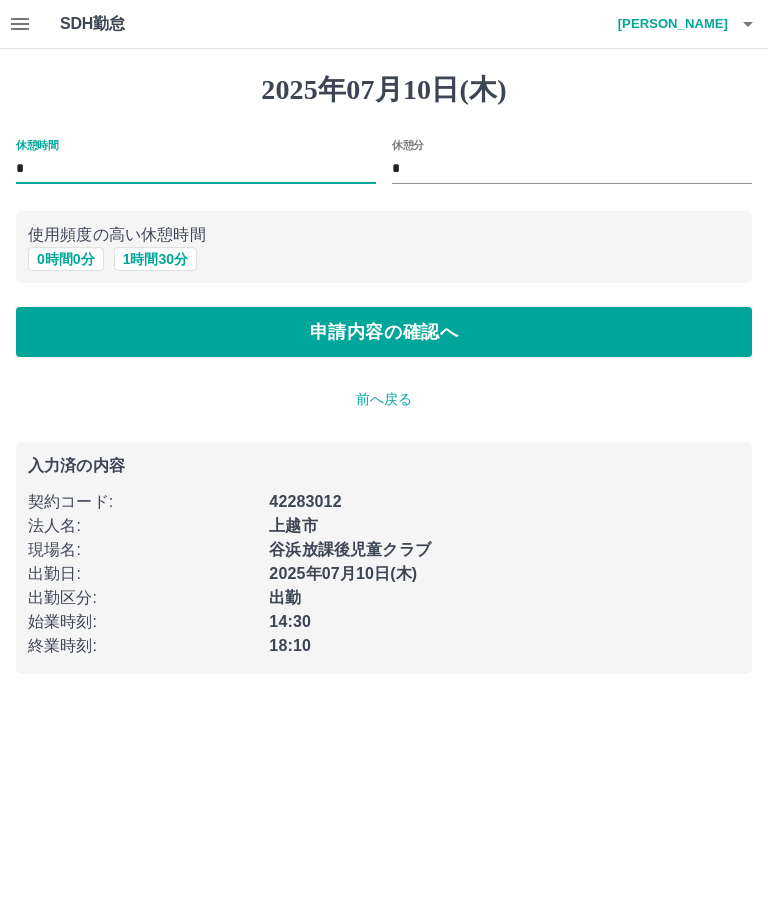 click on "申請内容の確認へ" at bounding box center (384, 332) 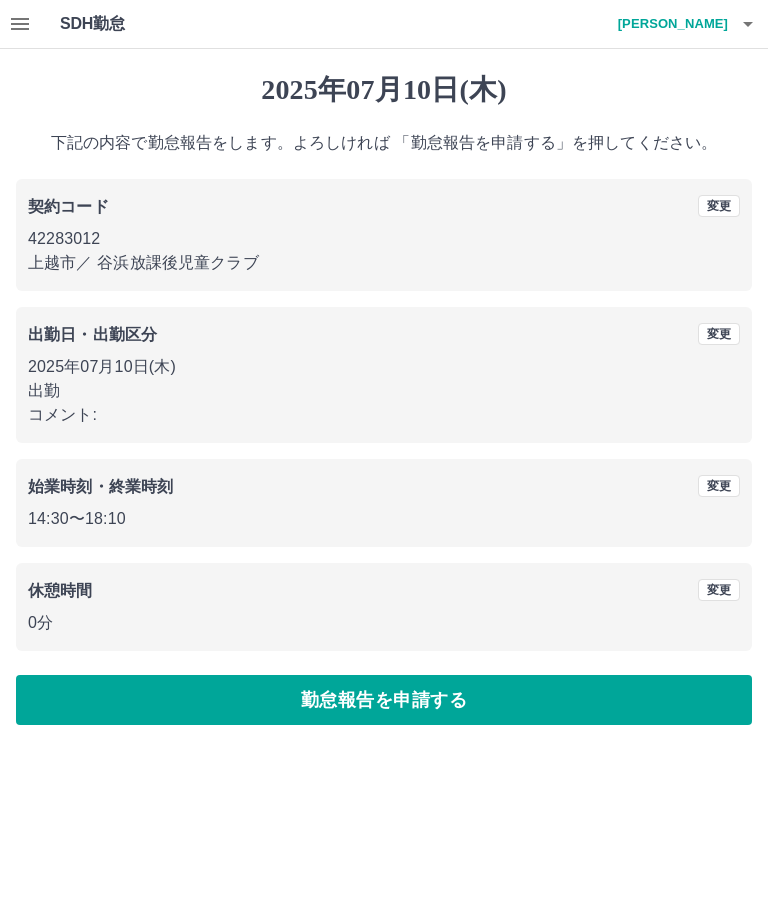 click on "勤怠報告を申請する" at bounding box center (384, 700) 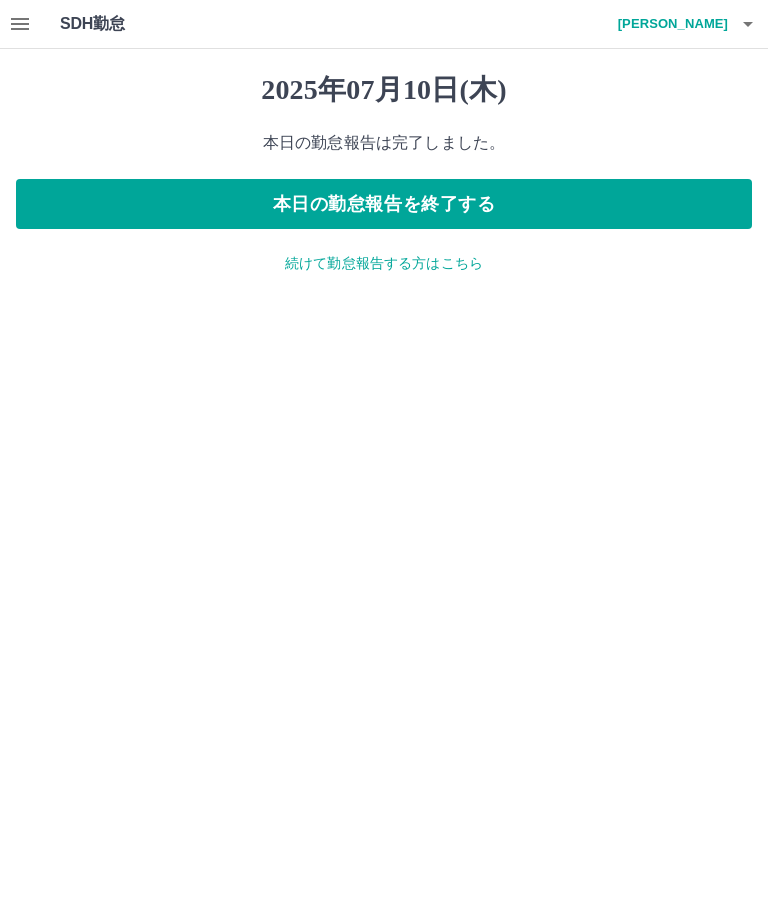 click on "本日の勤怠報告を終了する" at bounding box center [384, 204] 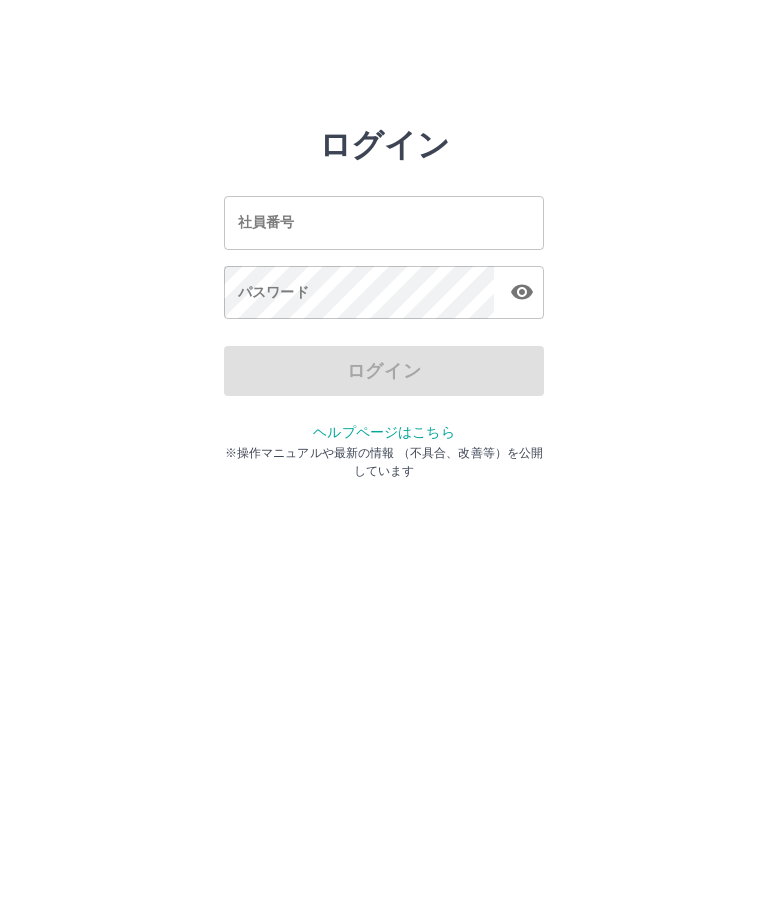 scroll, scrollTop: 0, scrollLeft: 0, axis: both 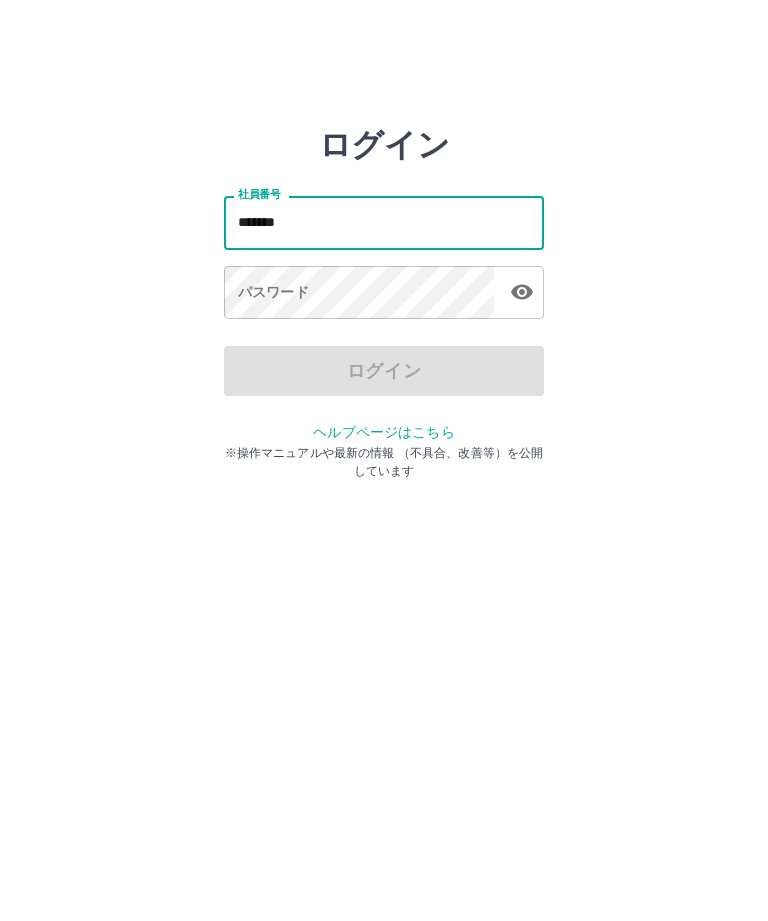 click on "*******" at bounding box center [384, 222] 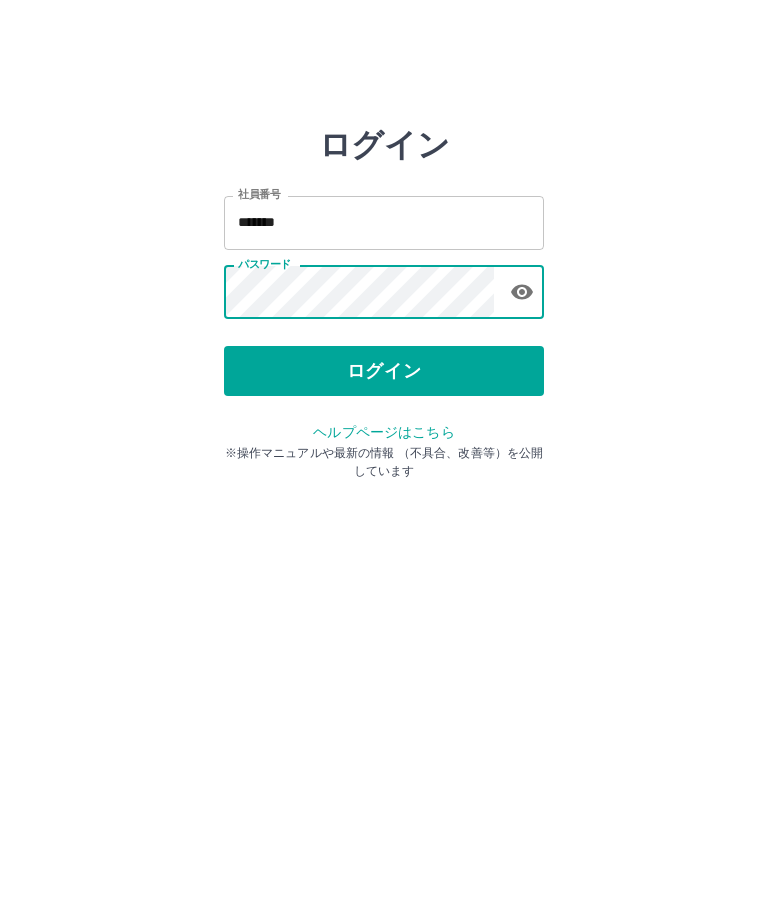 click on "ログイン" at bounding box center [384, 371] 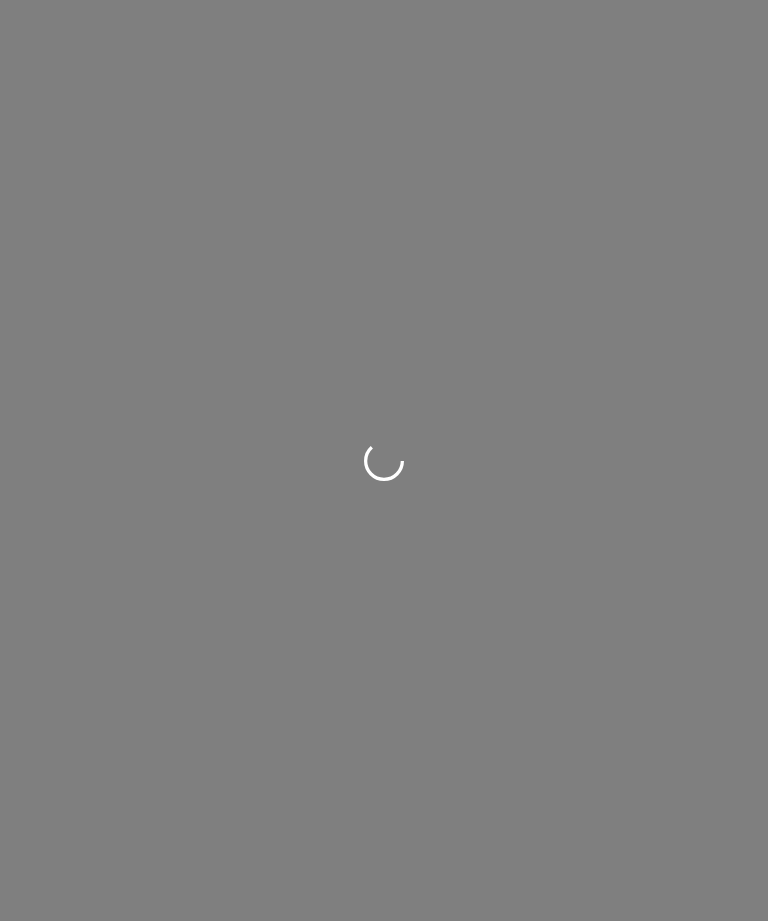 scroll, scrollTop: 0, scrollLeft: 0, axis: both 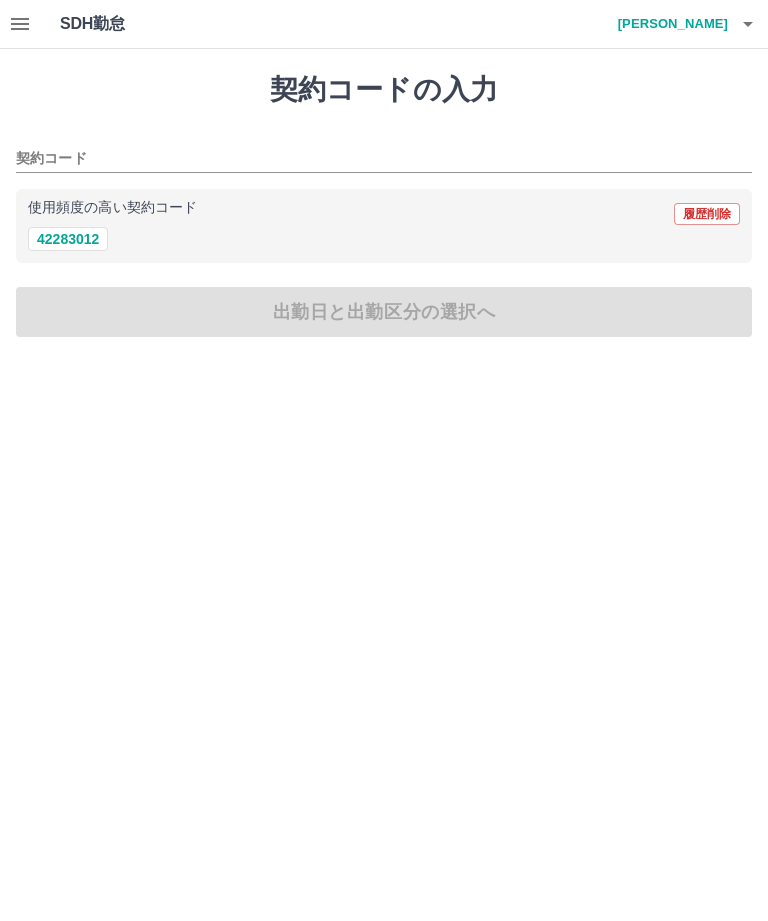 click 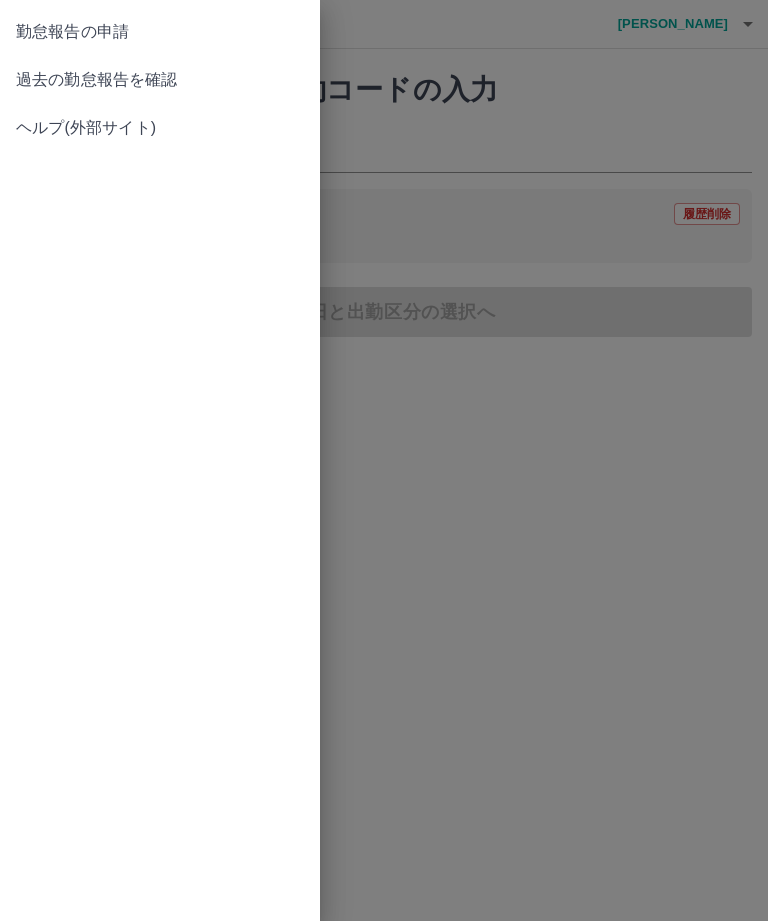 click on "過去の勤怠報告を確認" at bounding box center (160, 80) 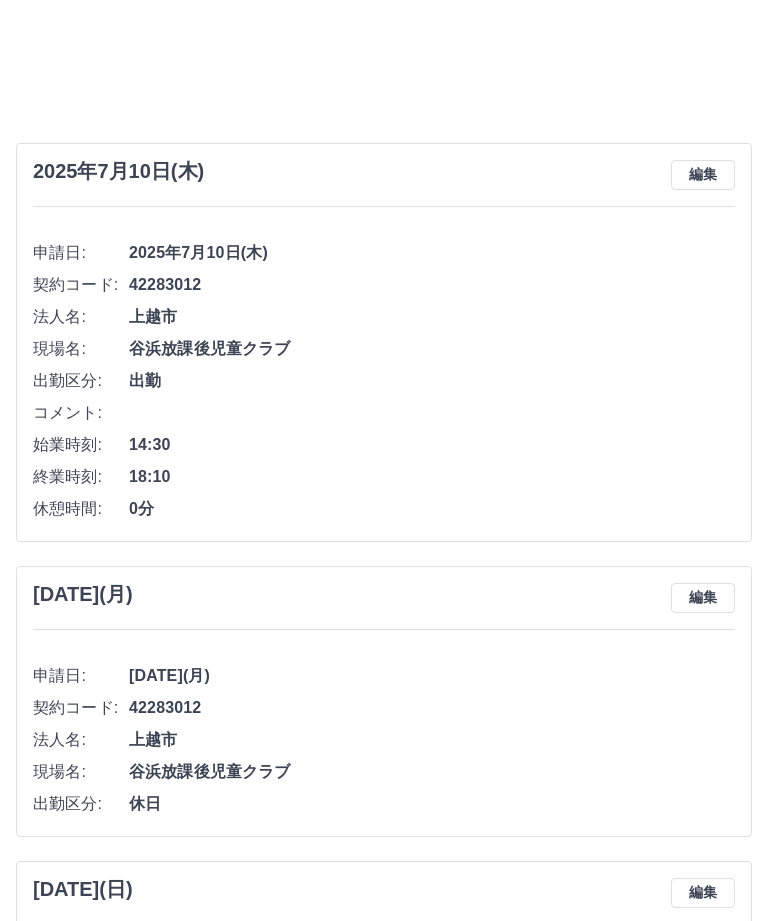 scroll, scrollTop: 0, scrollLeft: 0, axis: both 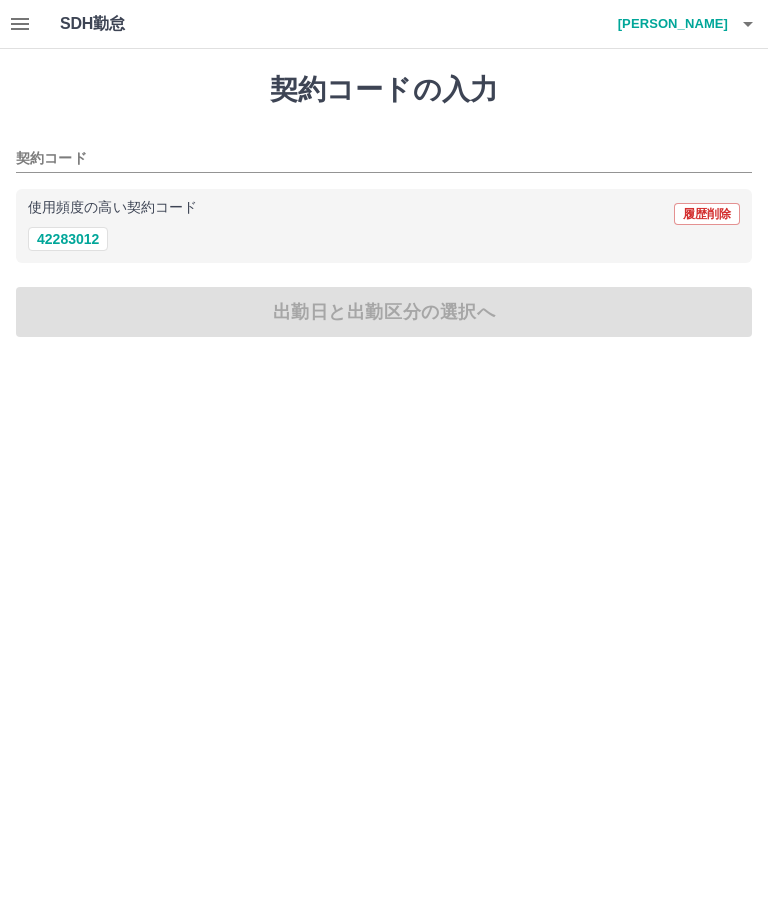 click 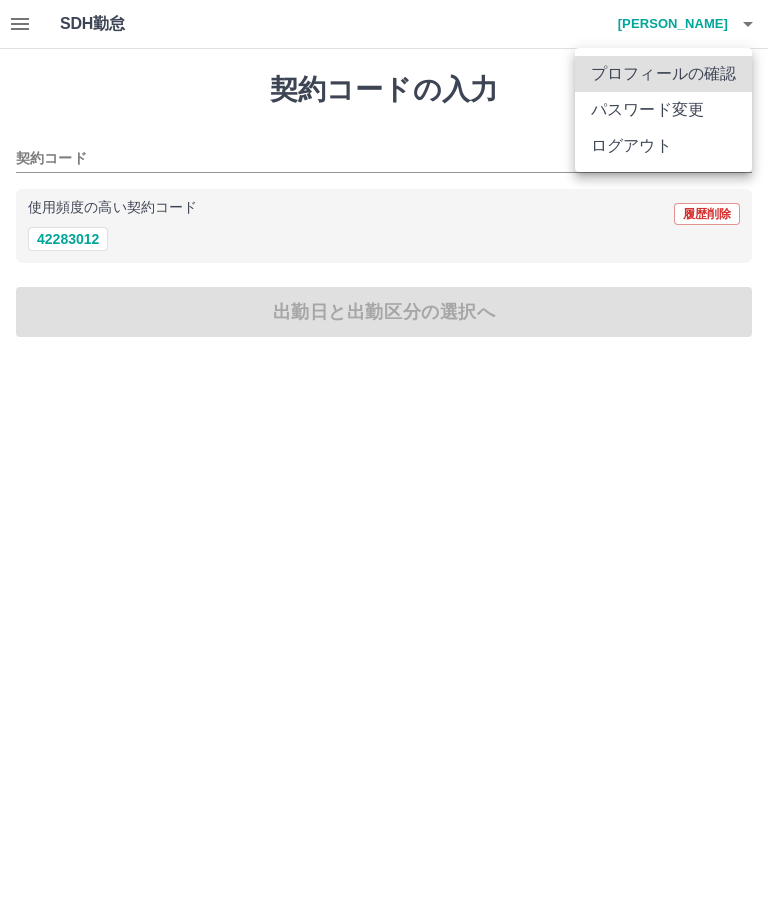 click on "ログアウト" at bounding box center [663, 146] 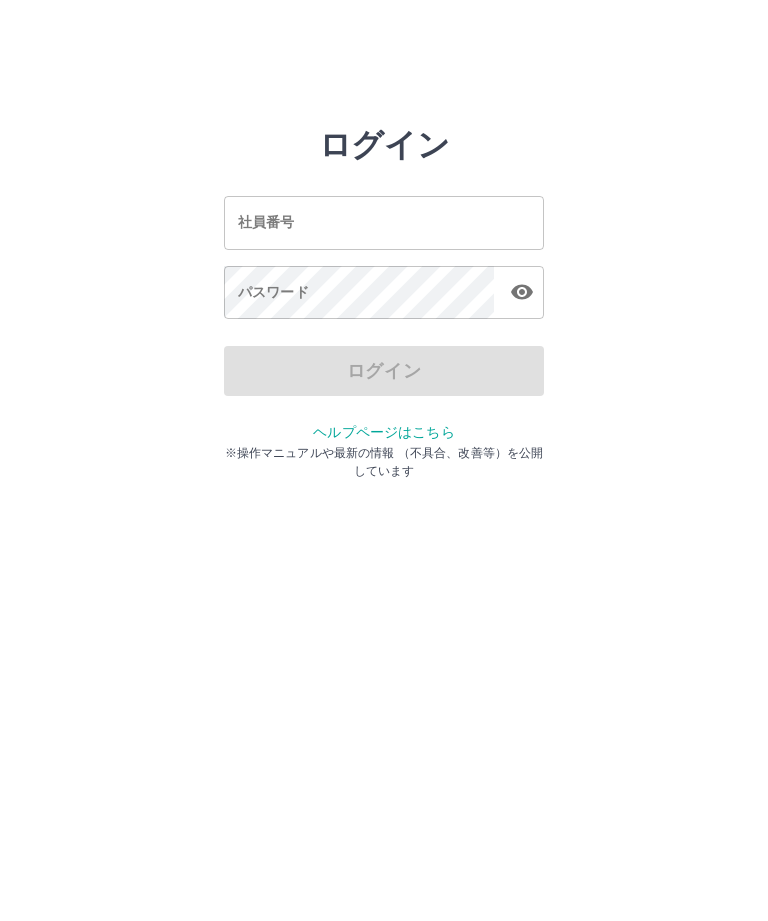 scroll, scrollTop: 0, scrollLeft: 0, axis: both 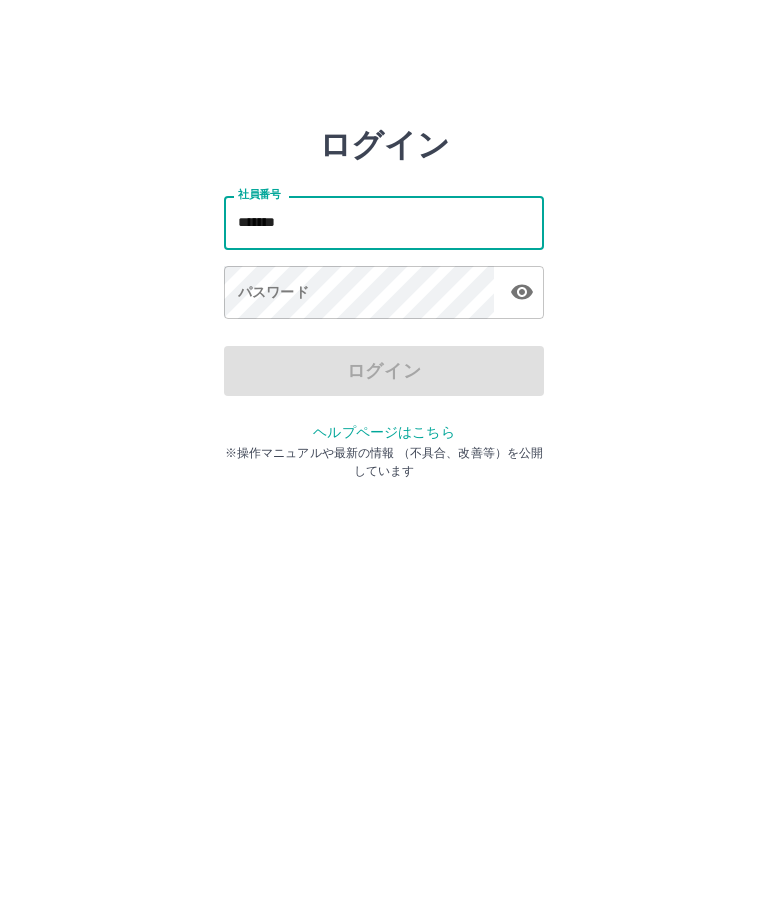 type on "*******" 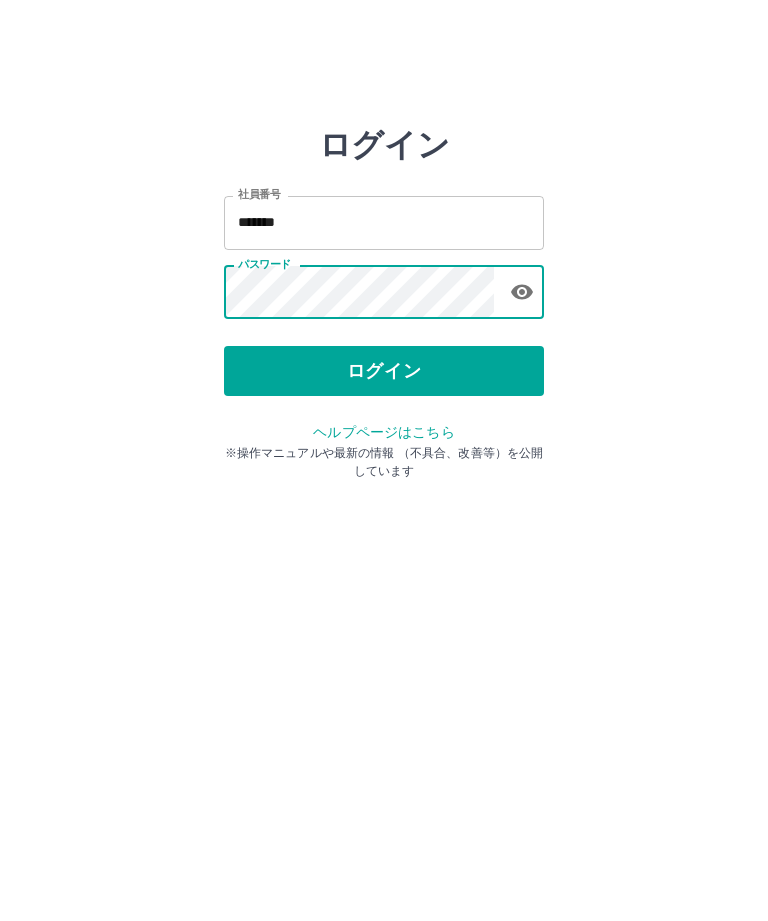 click on "ログイン" at bounding box center [384, 371] 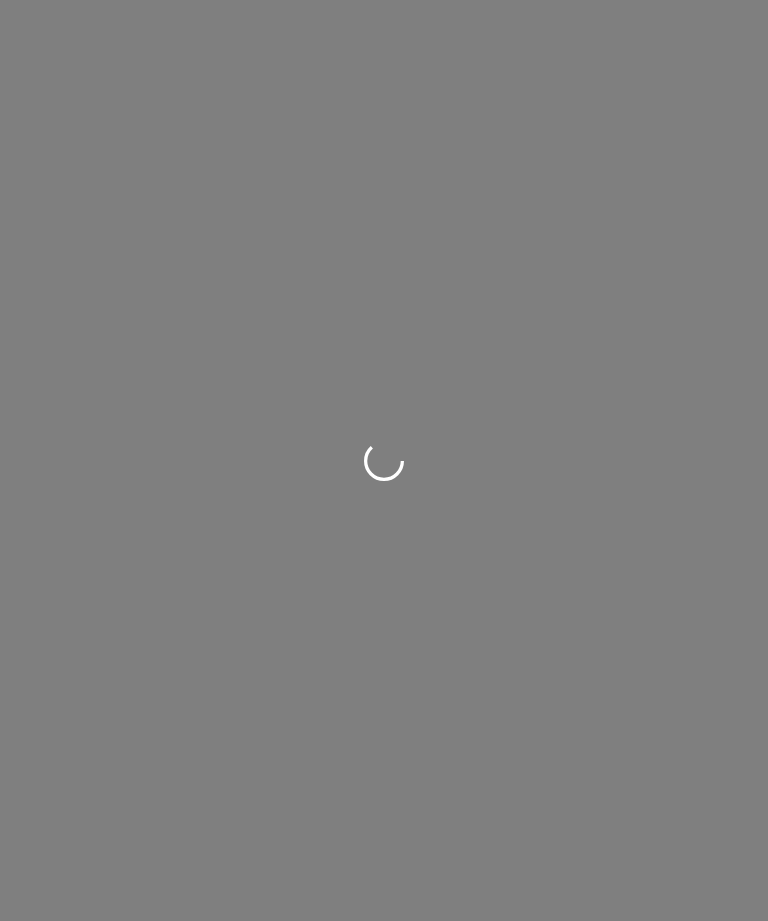 scroll, scrollTop: 0, scrollLeft: 0, axis: both 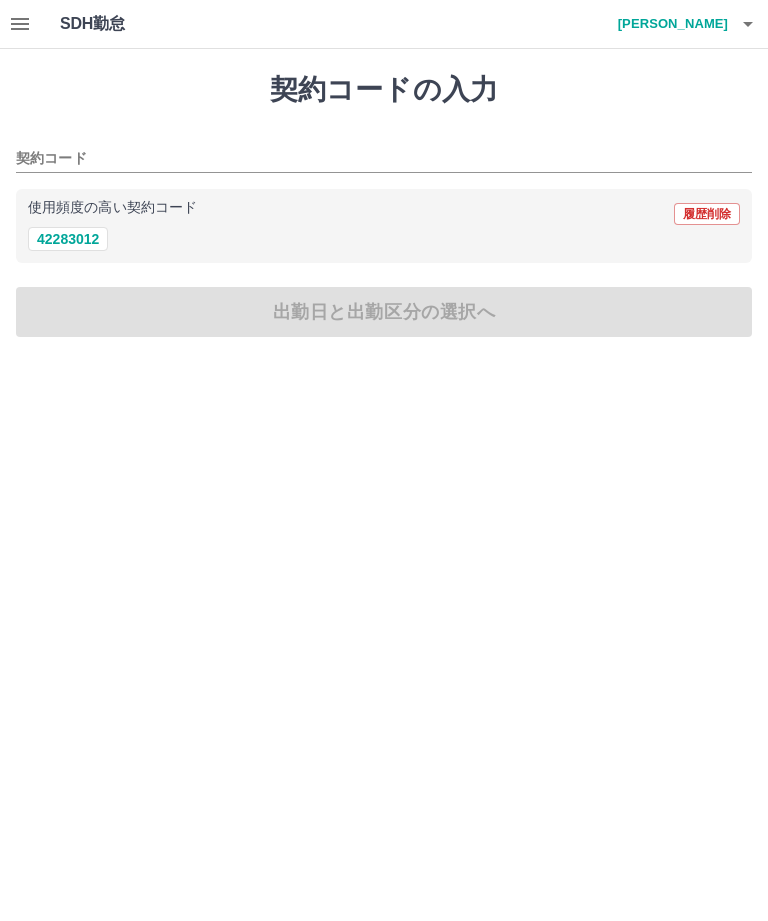 click on "使用頻度の高い契約コード 履歴削除" at bounding box center [384, 214] 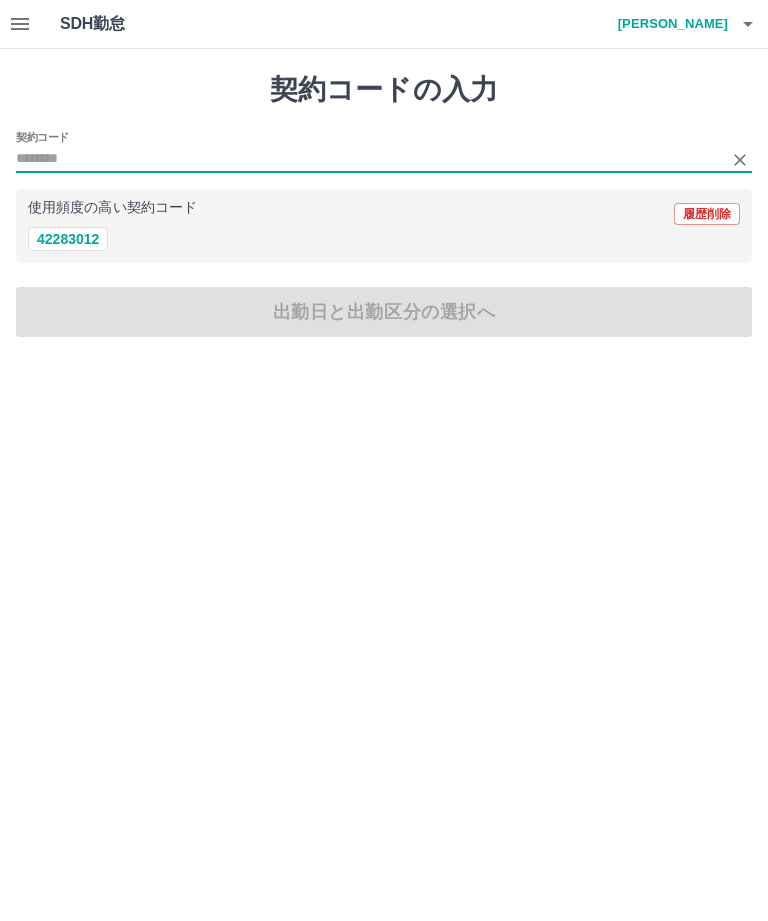 click on "42283012" at bounding box center [68, 239] 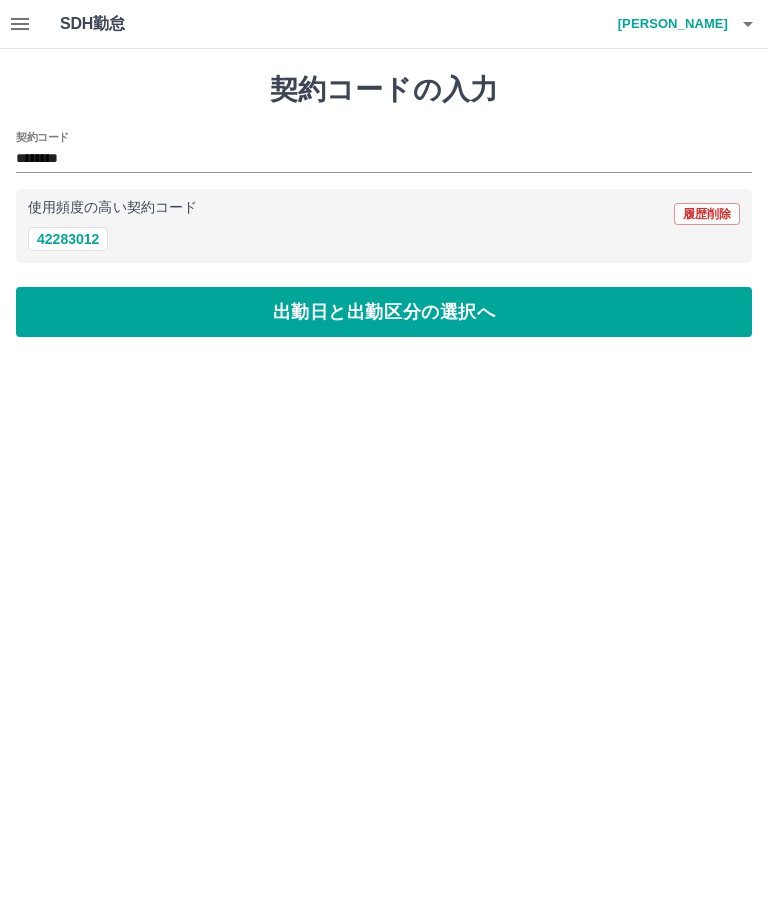 click on "出勤日と出勤区分の選択へ" at bounding box center (384, 312) 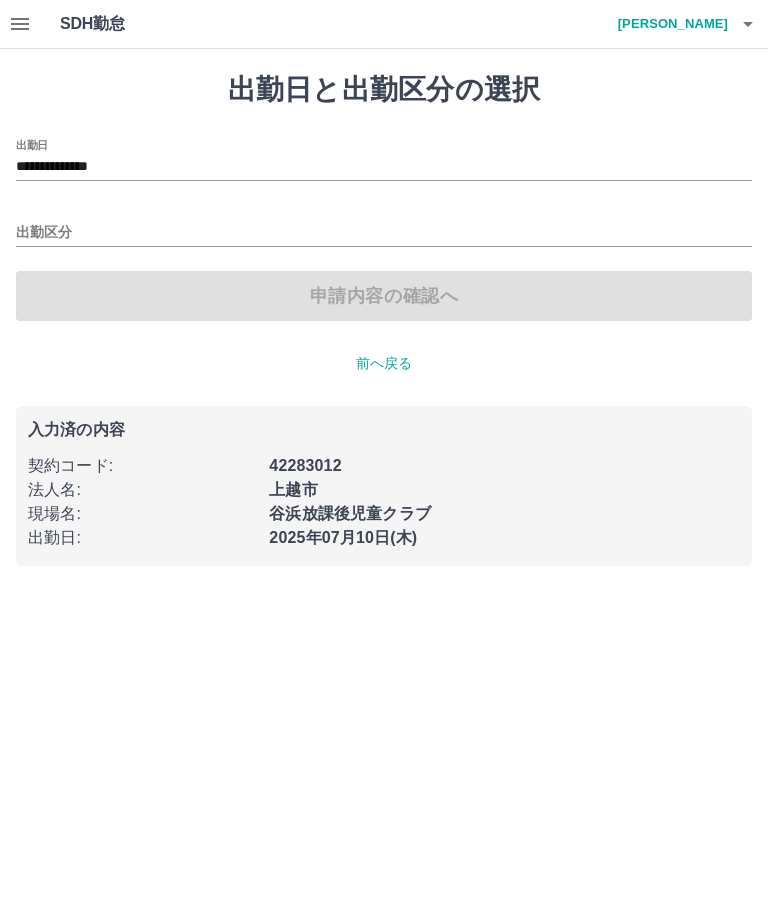 click on "出勤区分" at bounding box center [384, 233] 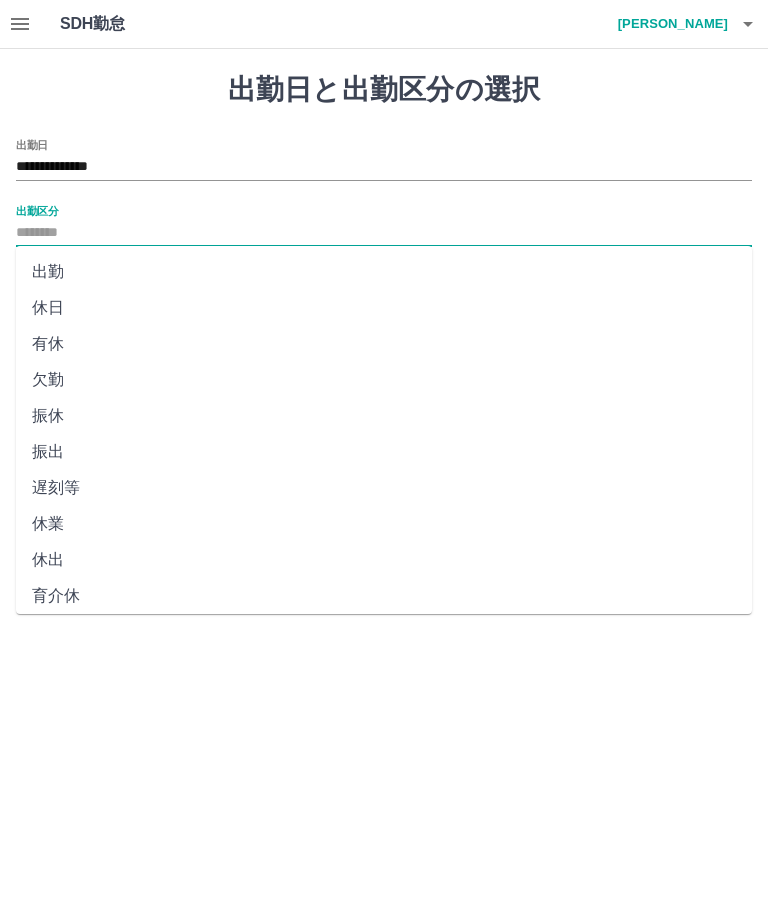 click on "出勤" at bounding box center (384, 272) 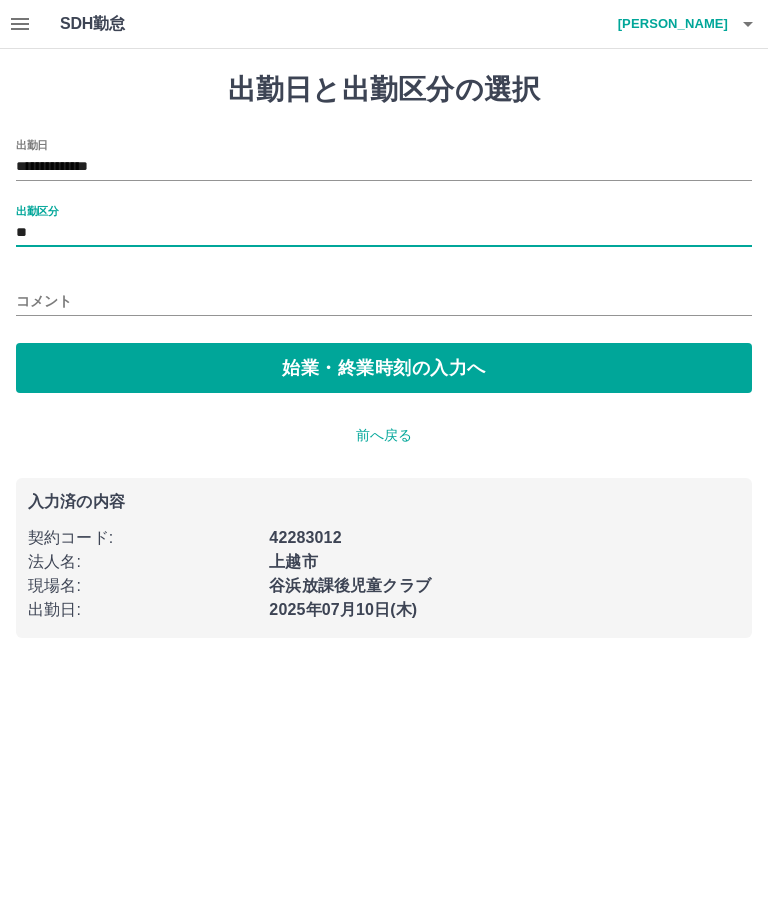click on "**" at bounding box center [384, 233] 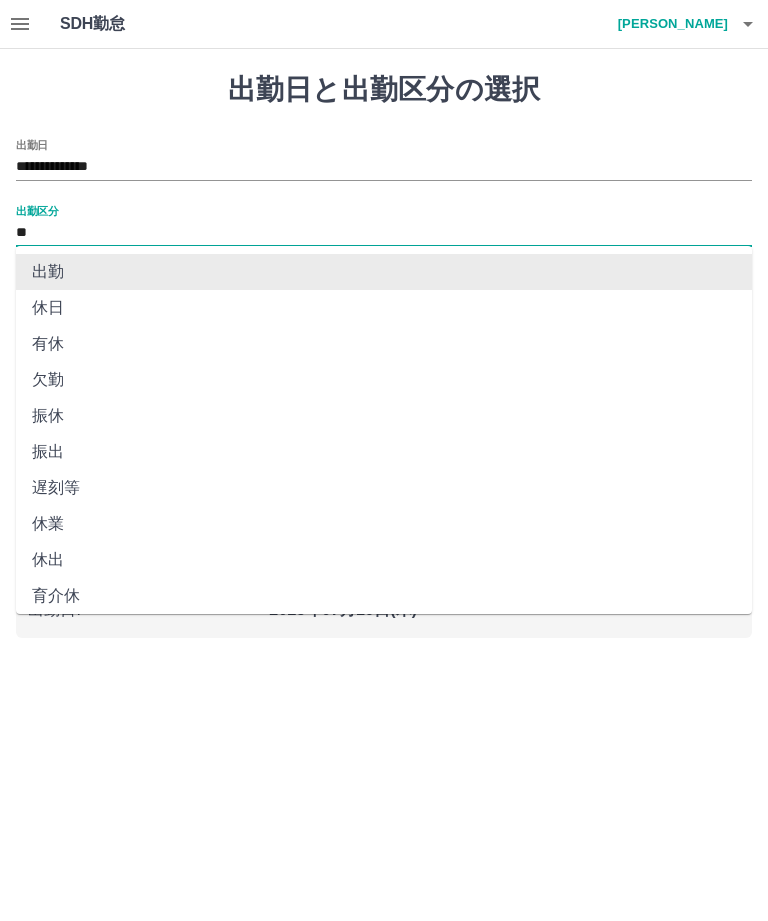 click on "出勤" at bounding box center [384, 272] 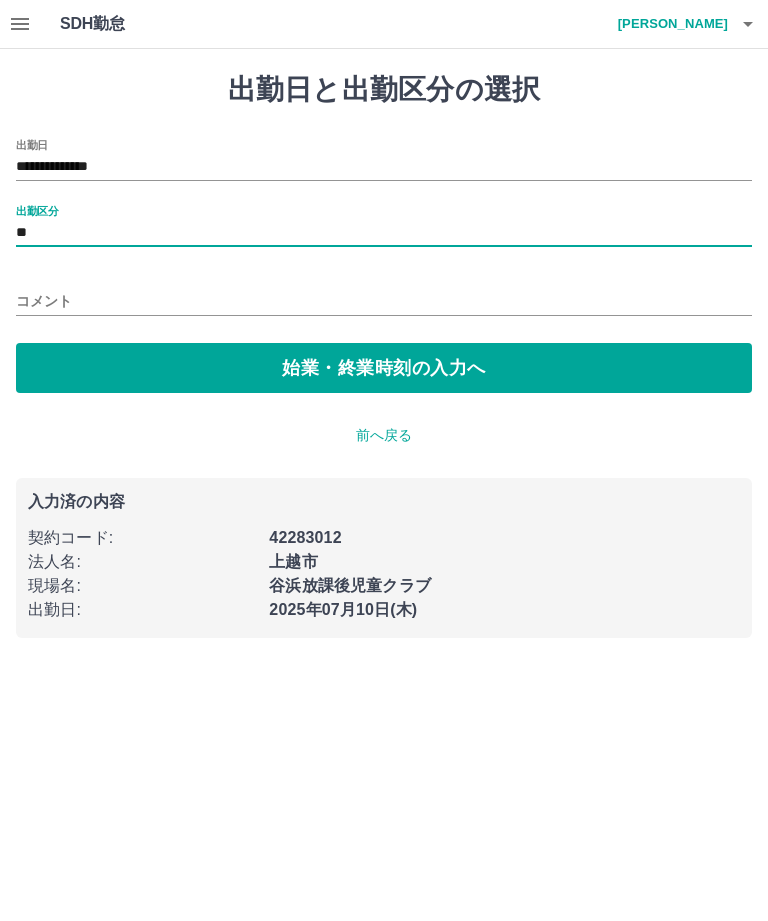 click on "**********" at bounding box center [384, 331] 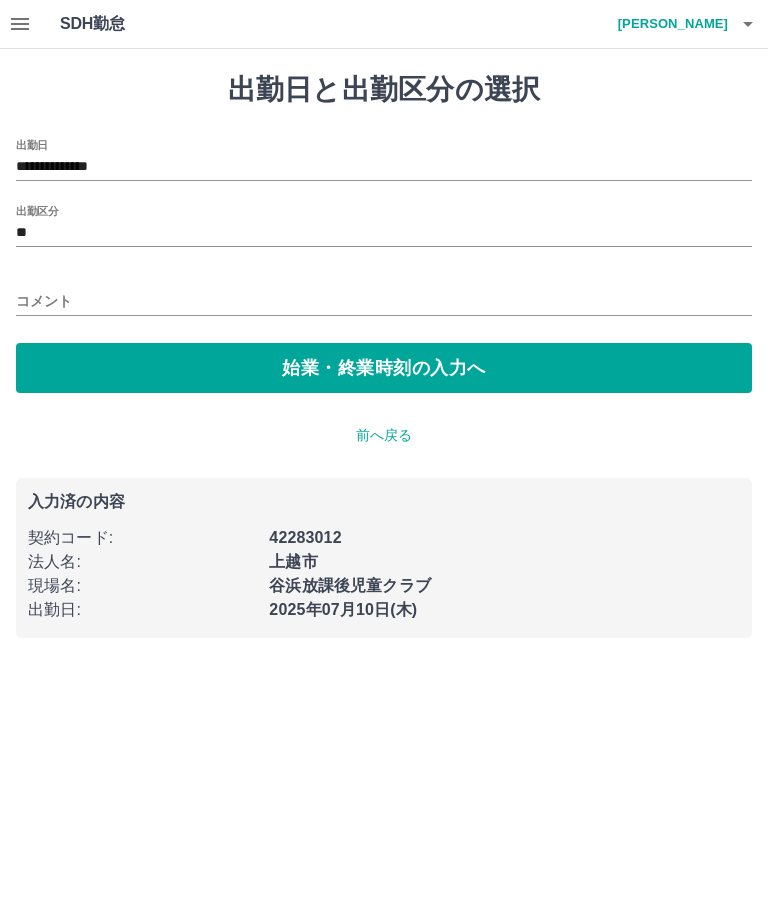 click on "始業・終業時刻の入力へ" at bounding box center (384, 368) 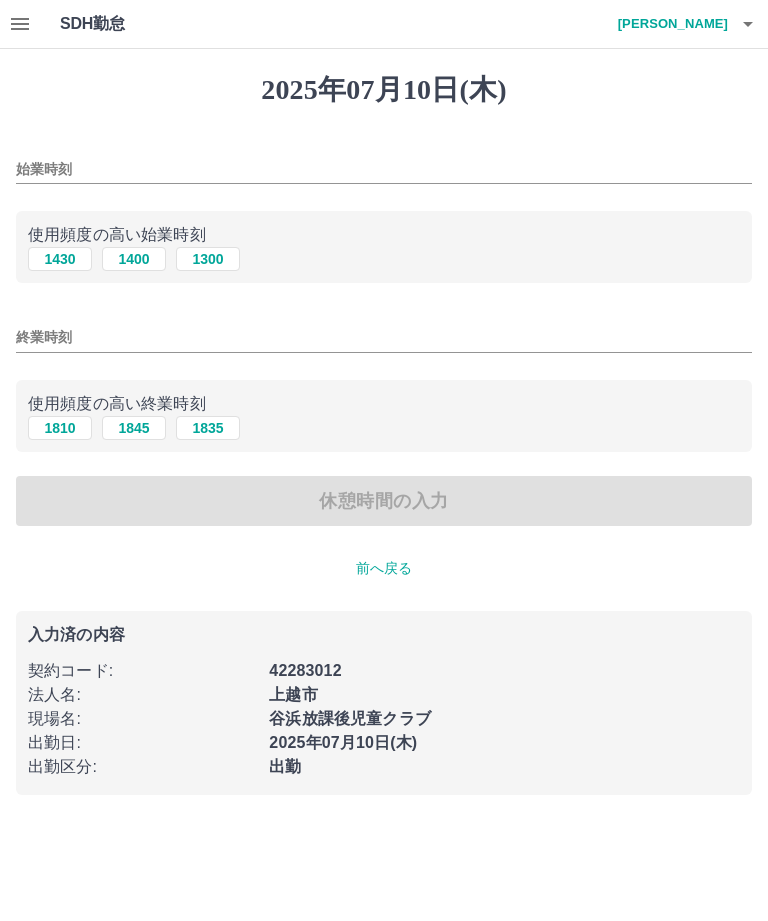 click on "1430" at bounding box center [60, 259] 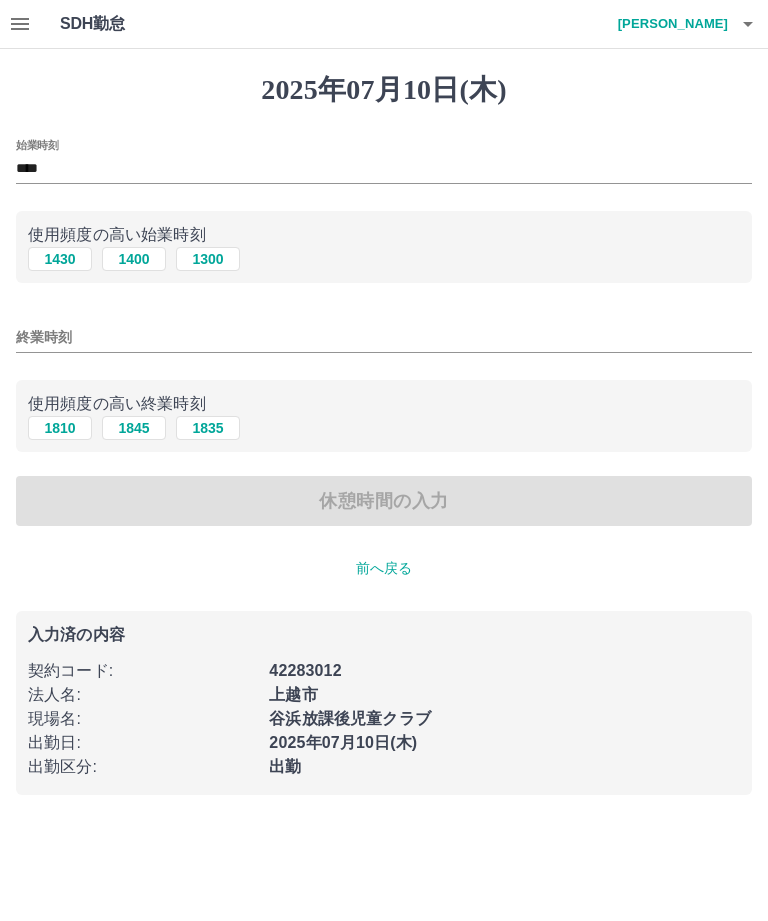click on "終業時刻" at bounding box center (384, 337) 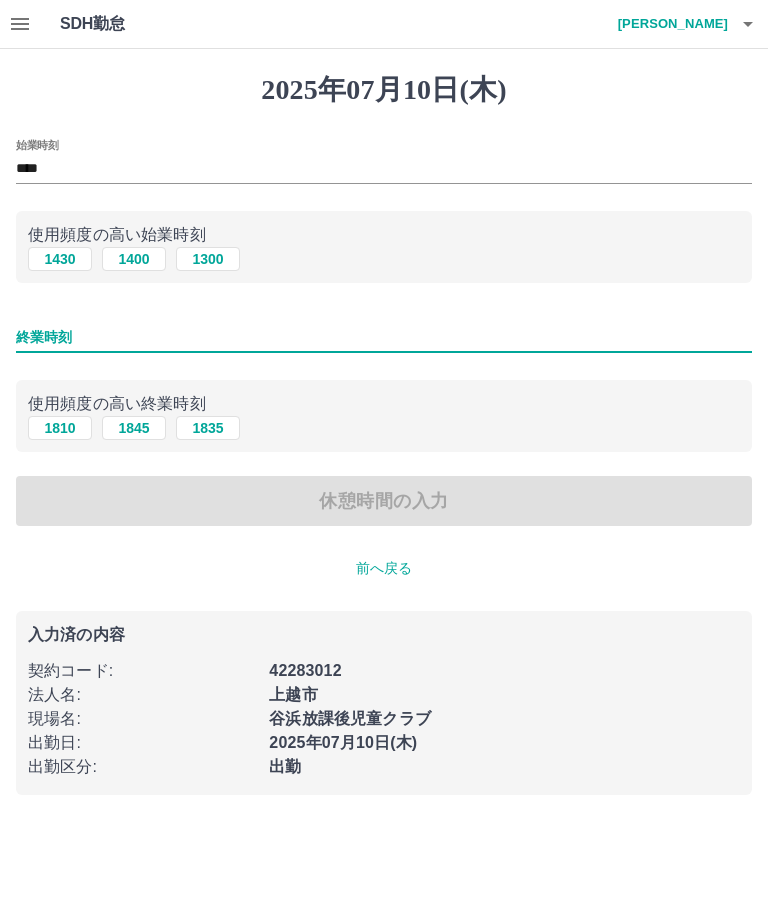 click on "2025年07月10日(木) 始業時刻 **** 使用頻度の高い始業時刻 1430 1400 1300 終業時刻 使用頻度の高い終業時刻 1810 1845 1835 休憩時間の入力 前へ戻る 入力済の内容 契約コード : 42283012 法人名 : 上越市 現場名 : 谷浜放課後児童クラブ 出勤日 : 2025年07月10日(木) 出勤区分 : 出勤" at bounding box center [384, 434] 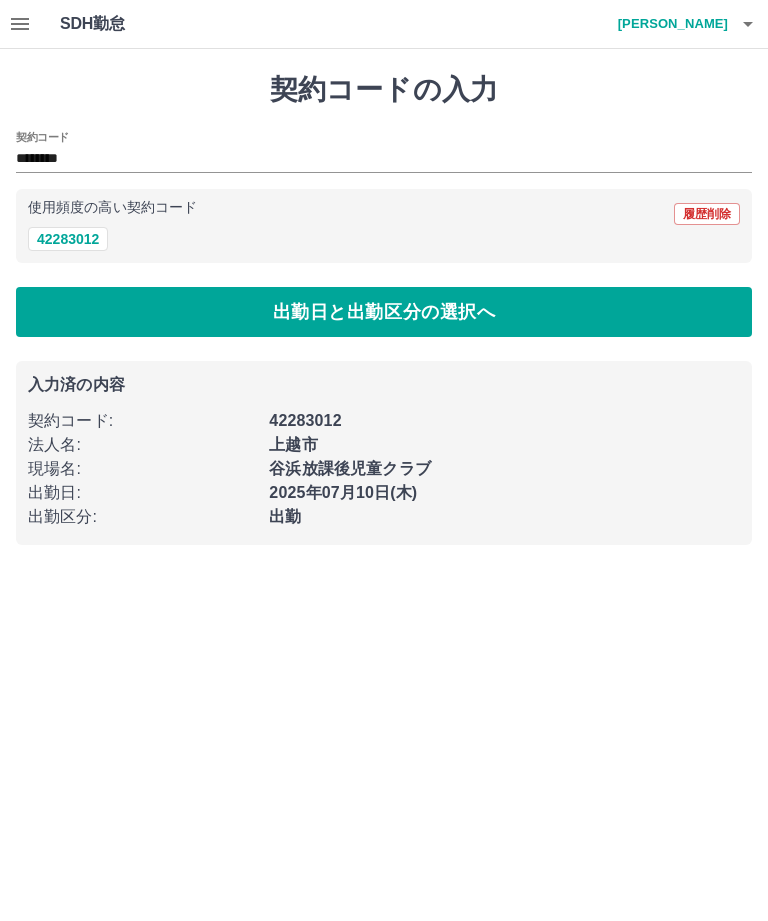 scroll, scrollTop: 0, scrollLeft: 0, axis: both 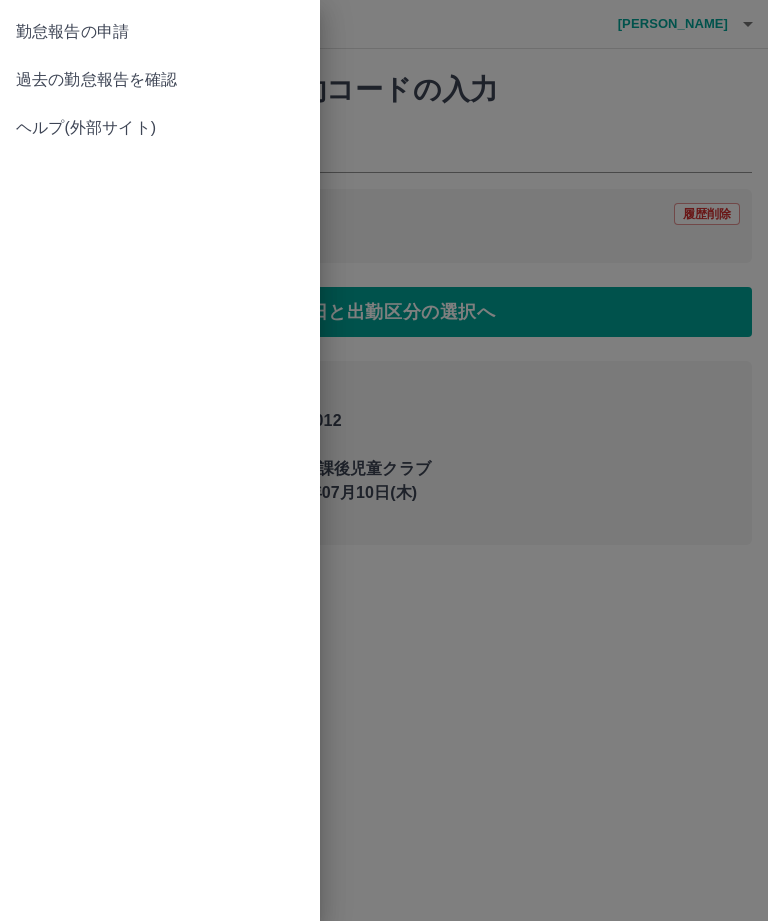 click on "過去の勤怠報告を確認" at bounding box center [160, 80] 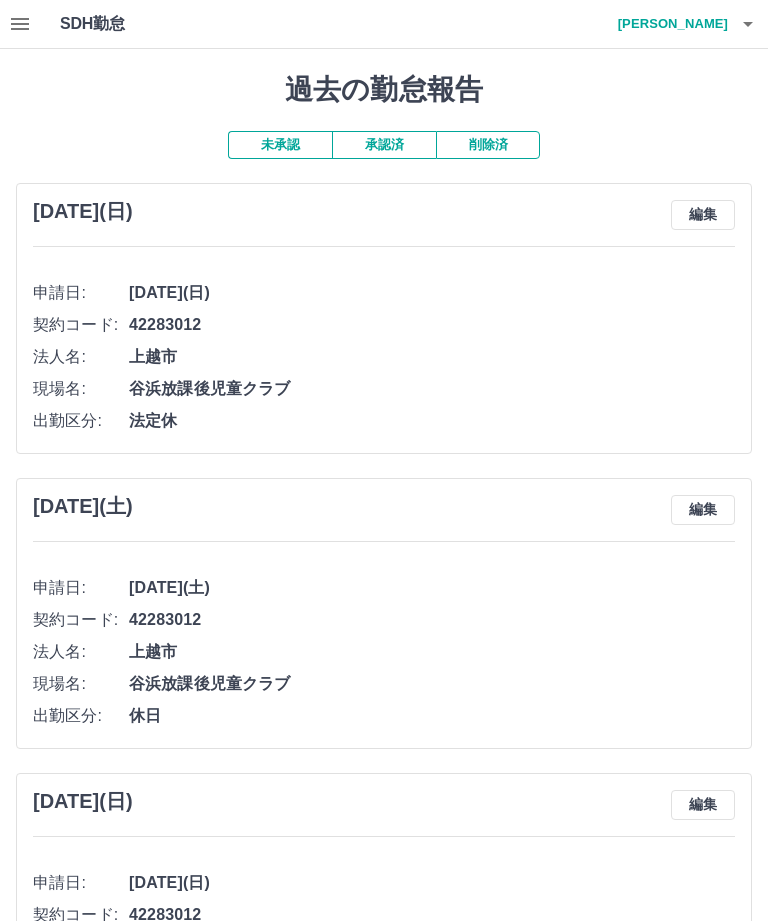 click on "未承認" at bounding box center [280, 145] 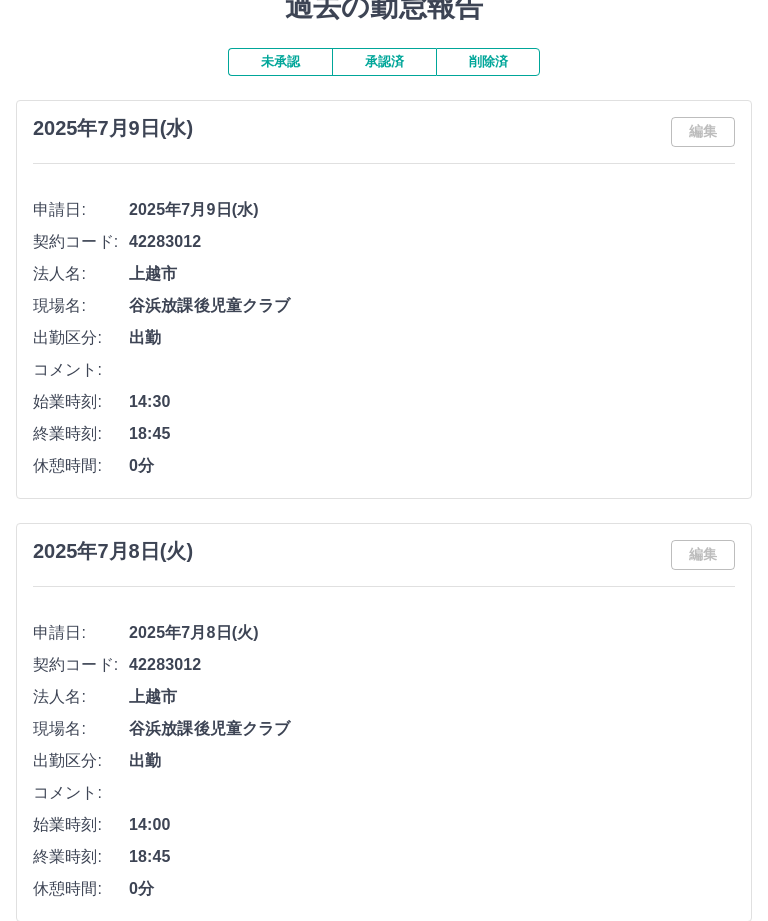 scroll, scrollTop: 0, scrollLeft: 0, axis: both 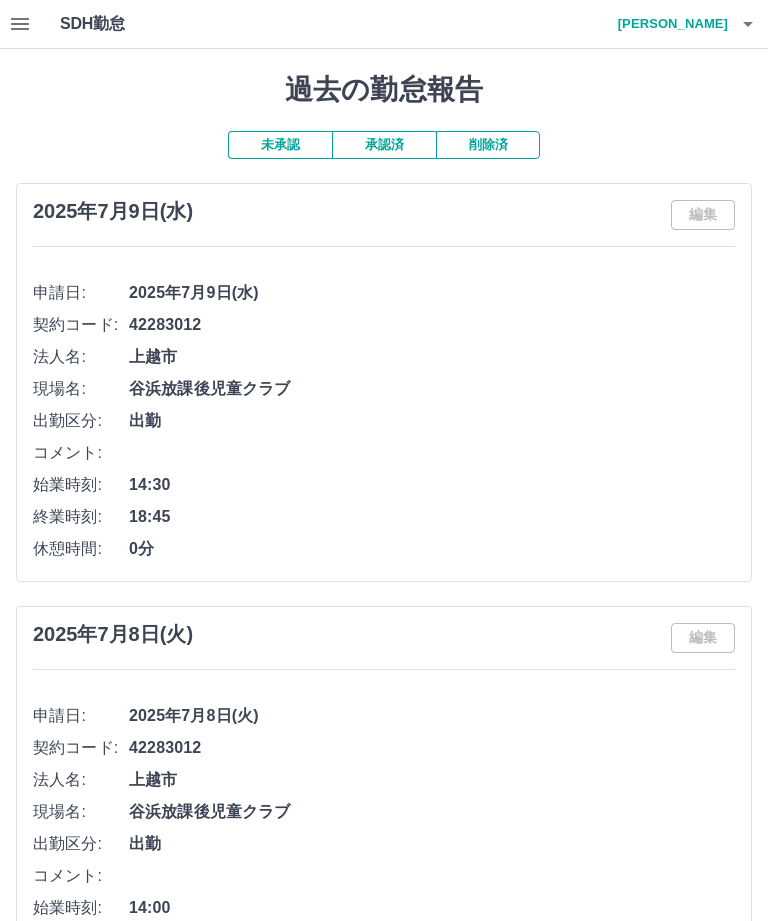 click on "[PERSON_NAME]" at bounding box center (668, 24) 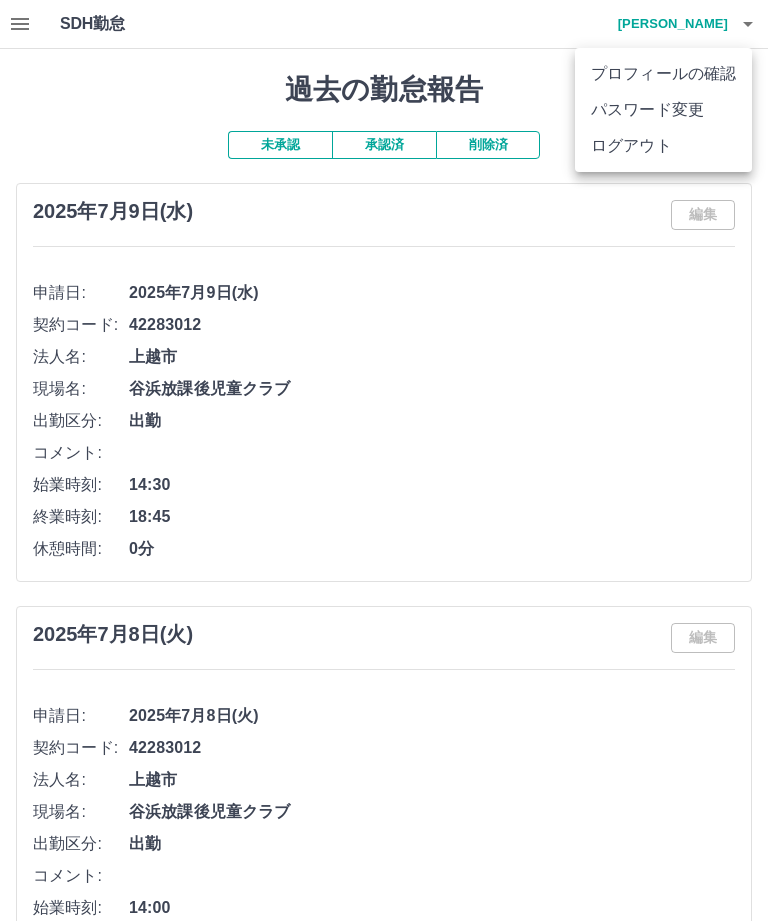 click on "ログアウト" at bounding box center (663, 146) 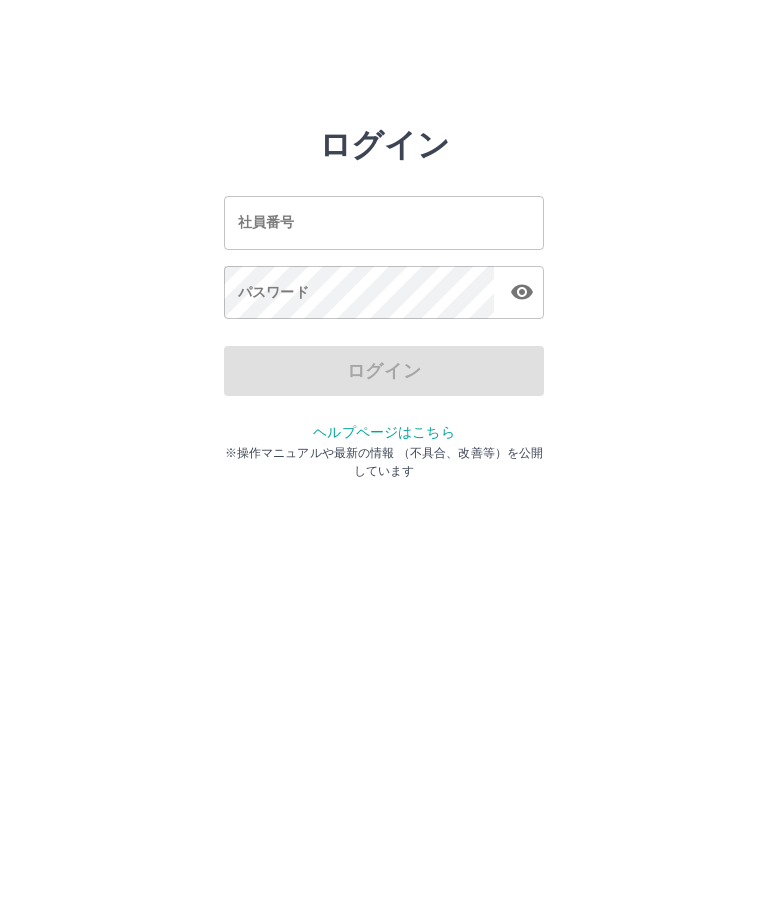 scroll, scrollTop: 0, scrollLeft: 0, axis: both 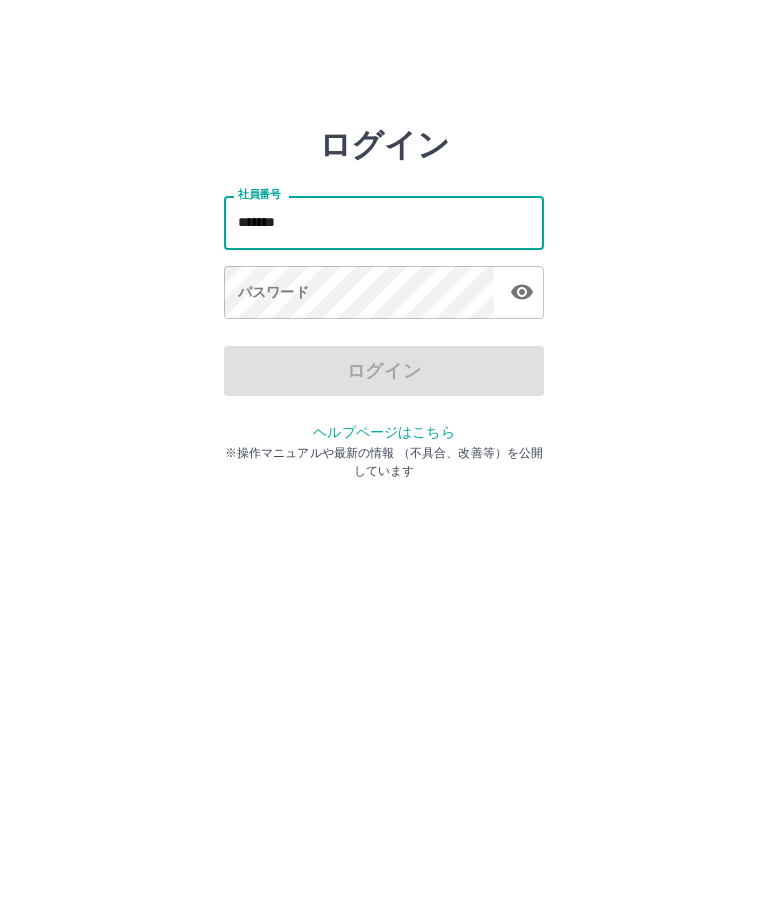type on "*******" 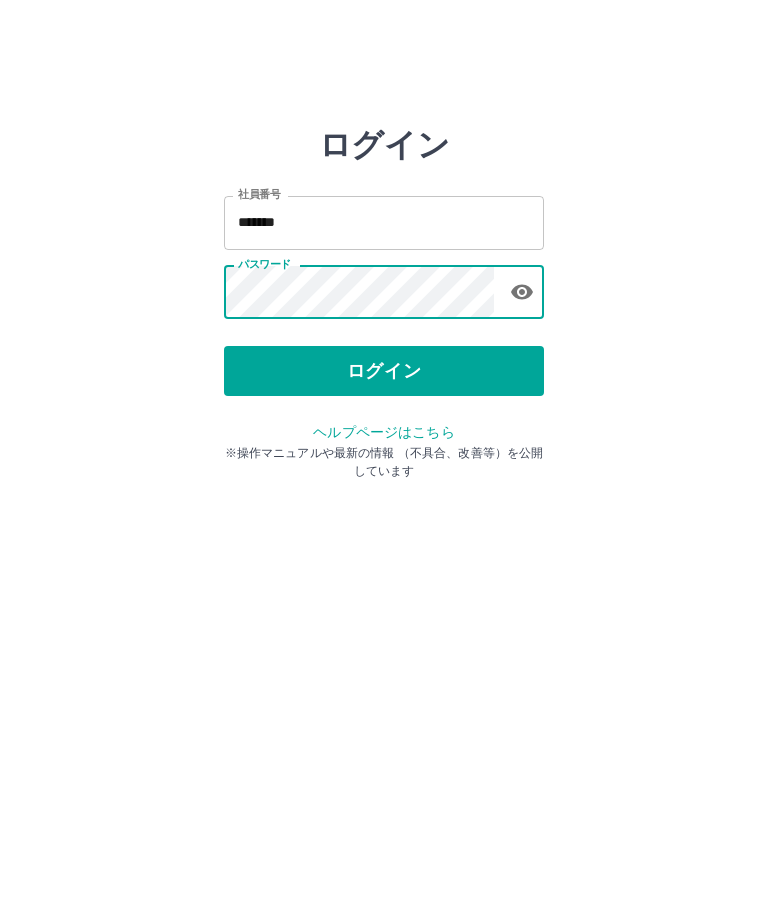 click on "ログイン" at bounding box center (384, 371) 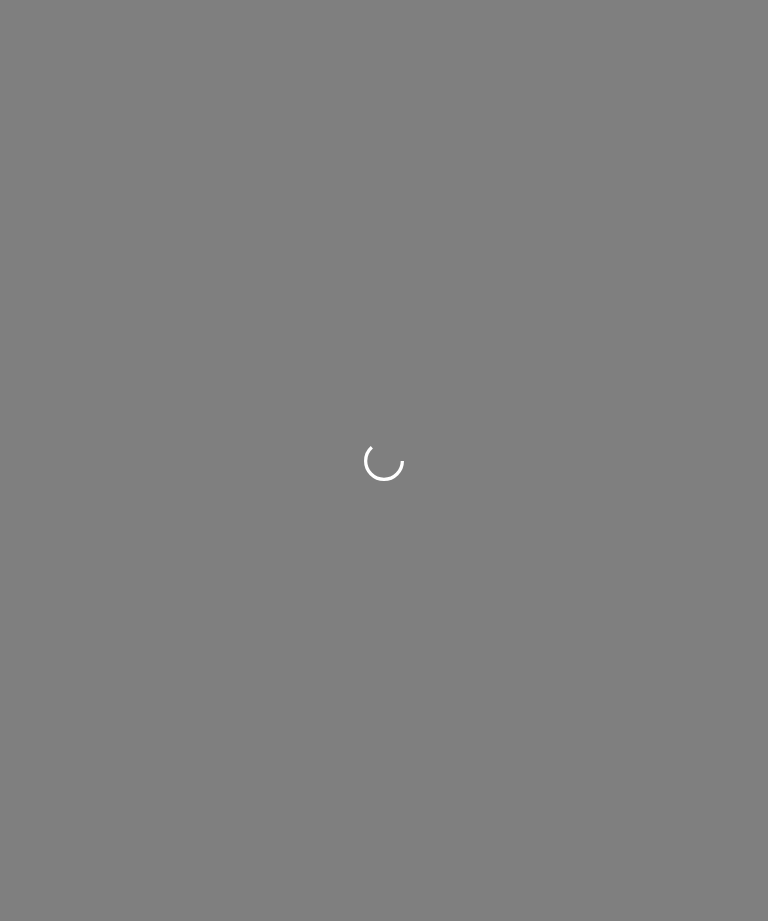 scroll, scrollTop: 0, scrollLeft: 0, axis: both 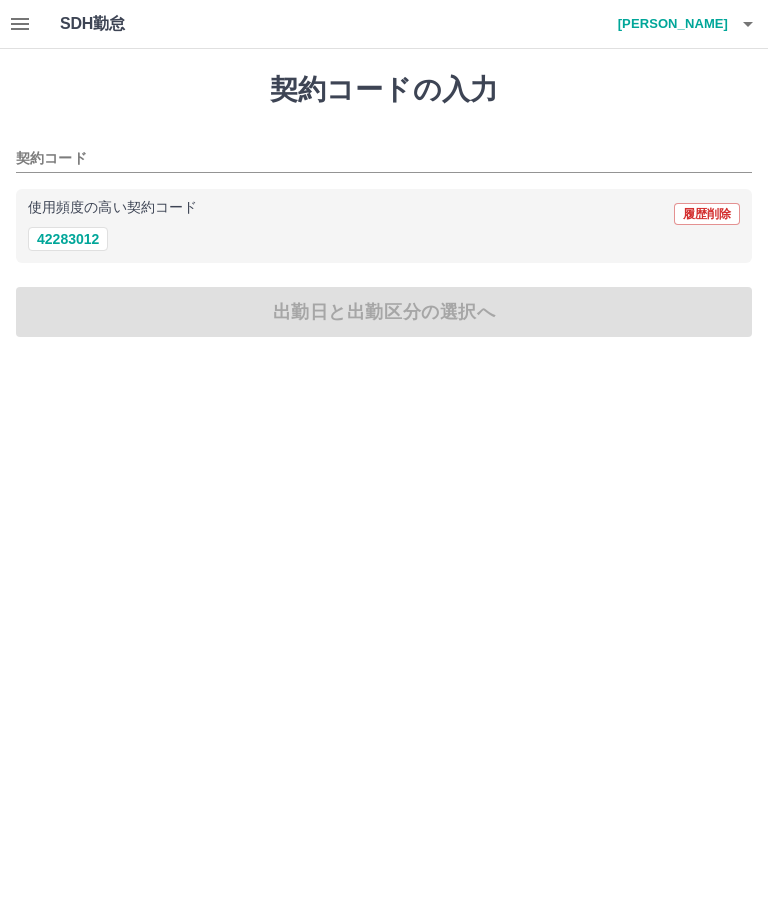 click on "42283012" at bounding box center (68, 239) 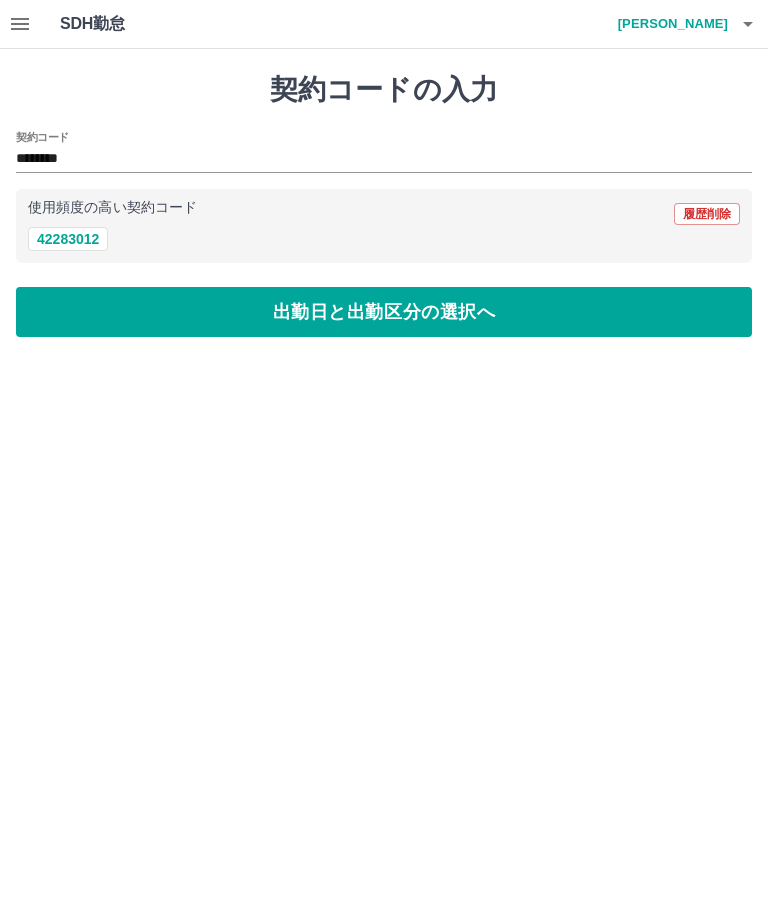click on "使用頻度の高い契約コード 履歴削除" at bounding box center [384, 214] 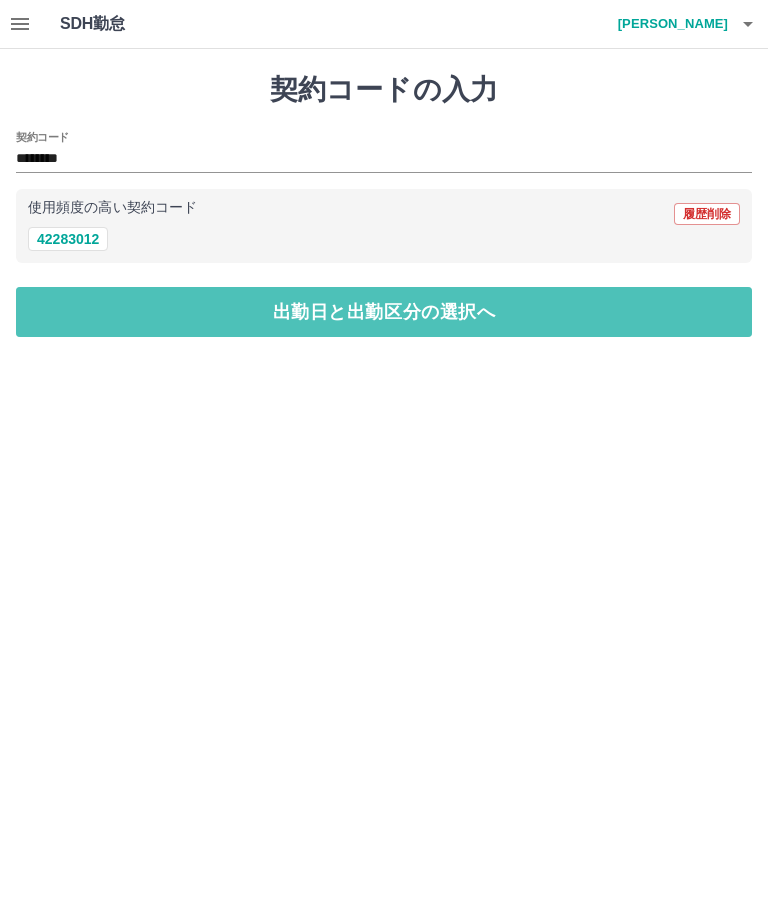click on "出勤日と出勤区分の選択へ" at bounding box center [384, 312] 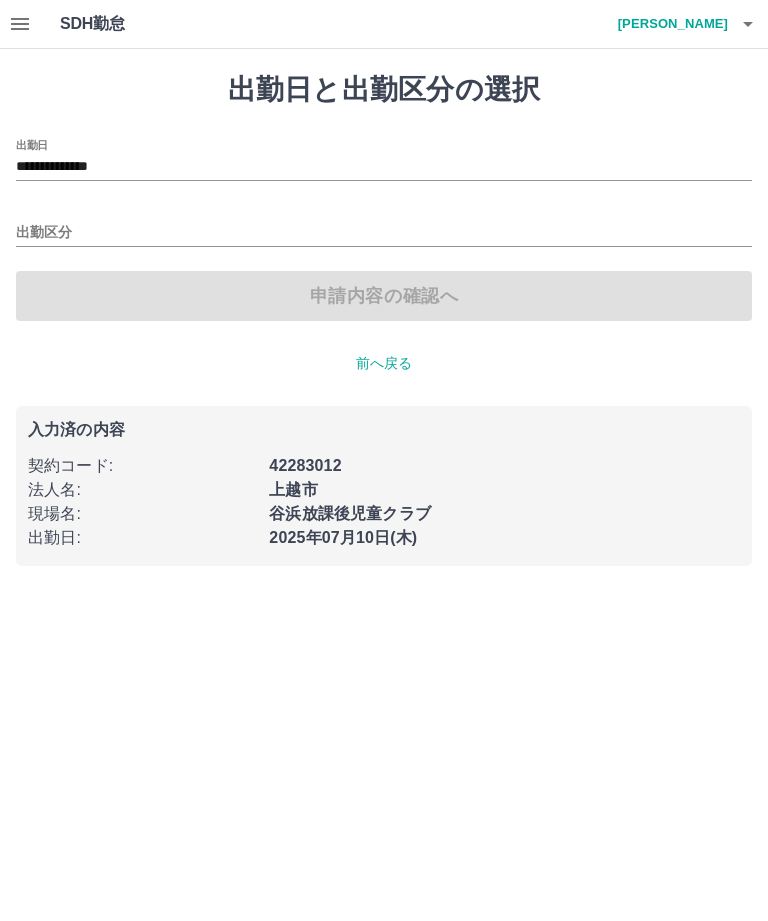 click on "出勤区分" at bounding box center [384, 233] 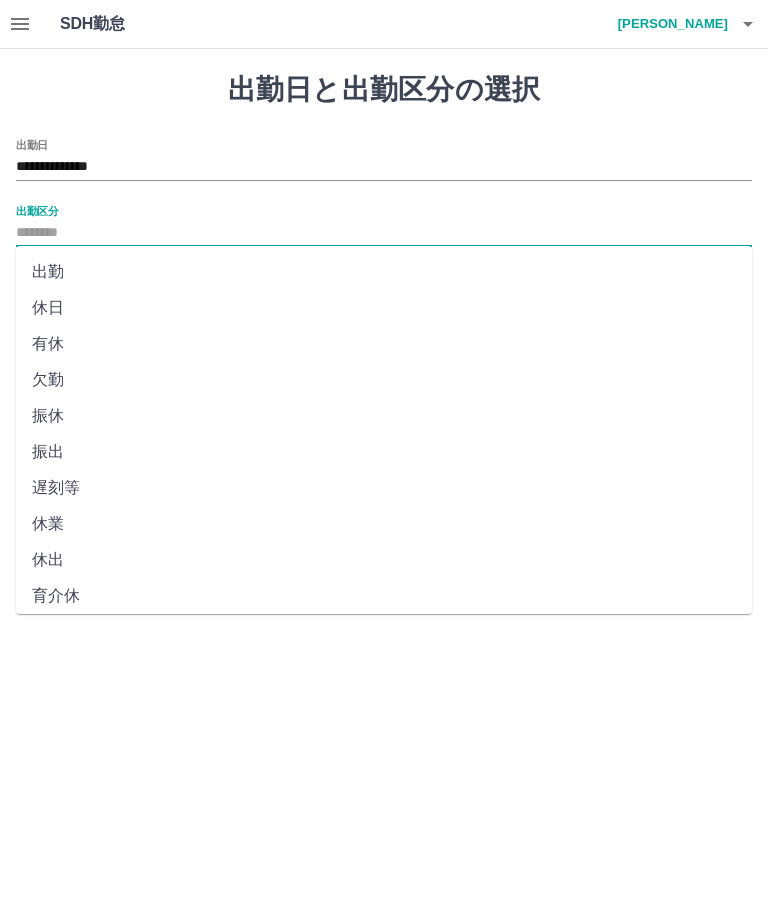 click on "出勤" at bounding box center [384, 272] 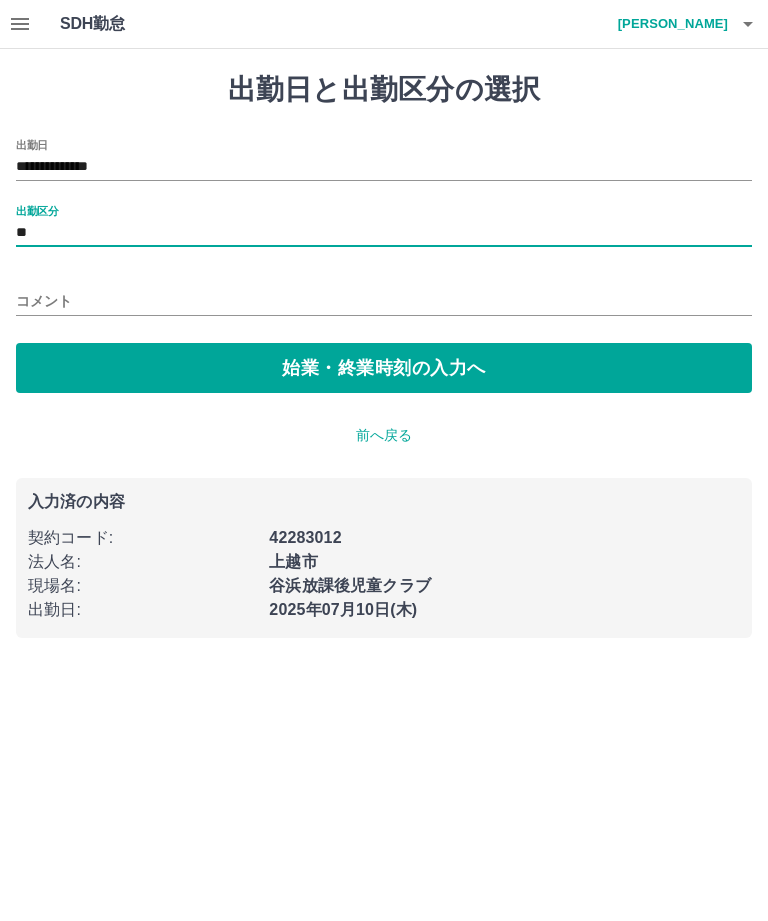type on "**" 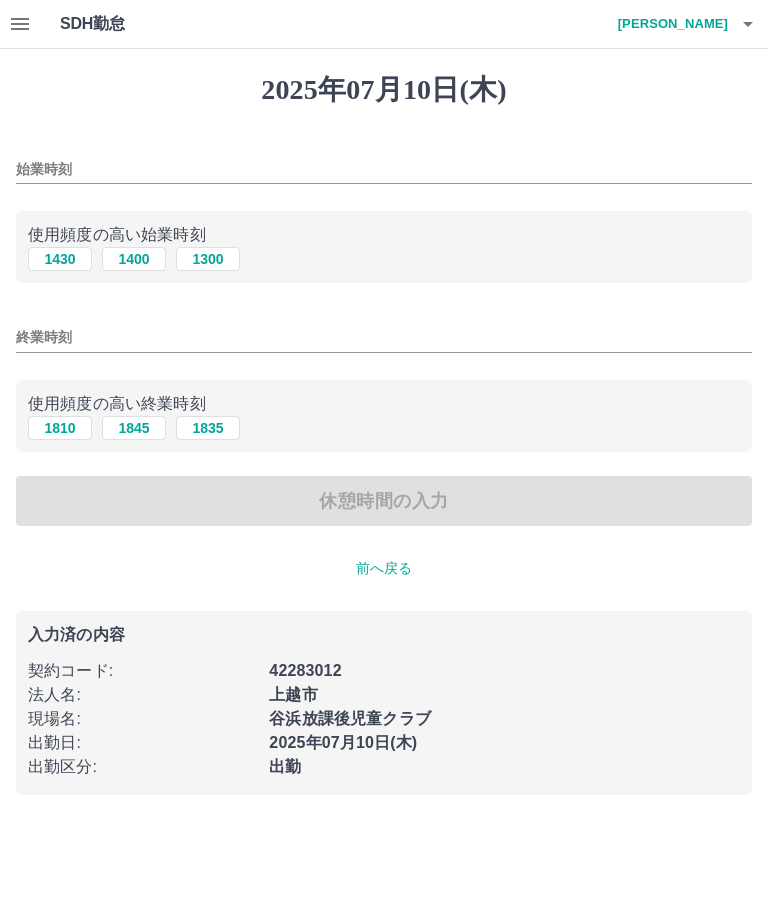 click on "1430" at bounding box center [60, 259] 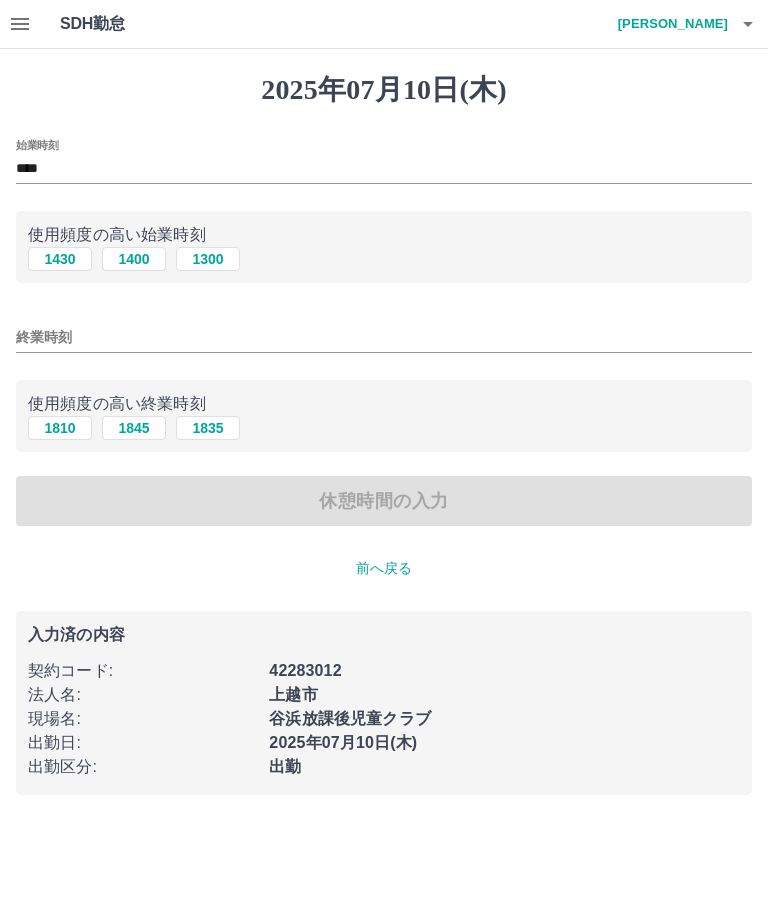 click on "1810" at bounding box center [60, 428] 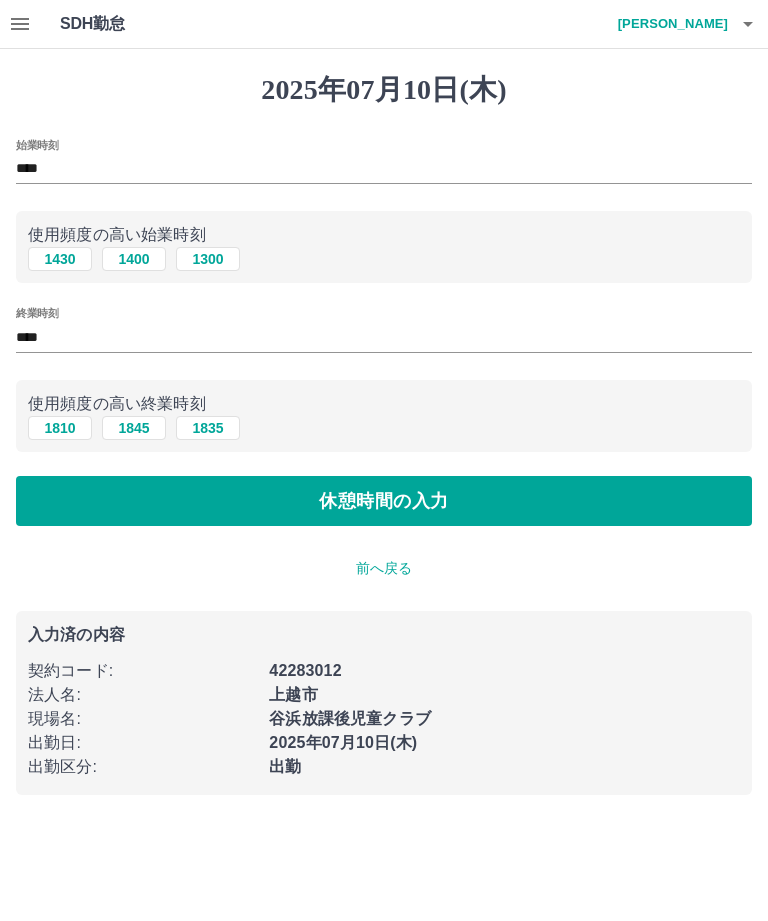 click on "****" at bounding box center [384, 337] 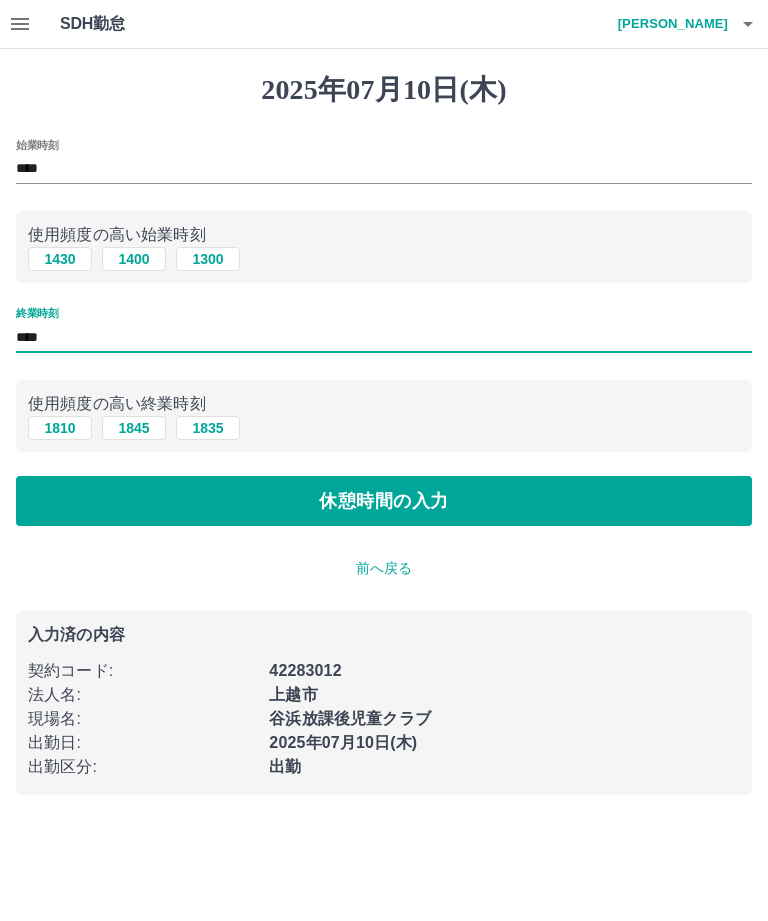 click on "****" at bounding box center [384, 337] 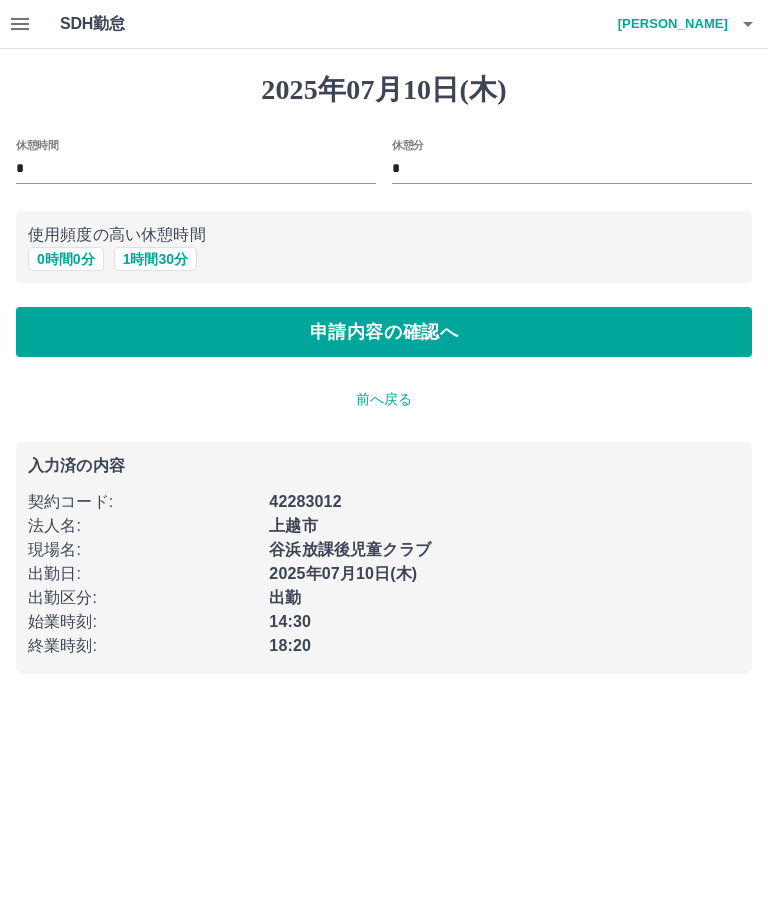 click on "0 時間 0 分" at bounding box center [66, 259] 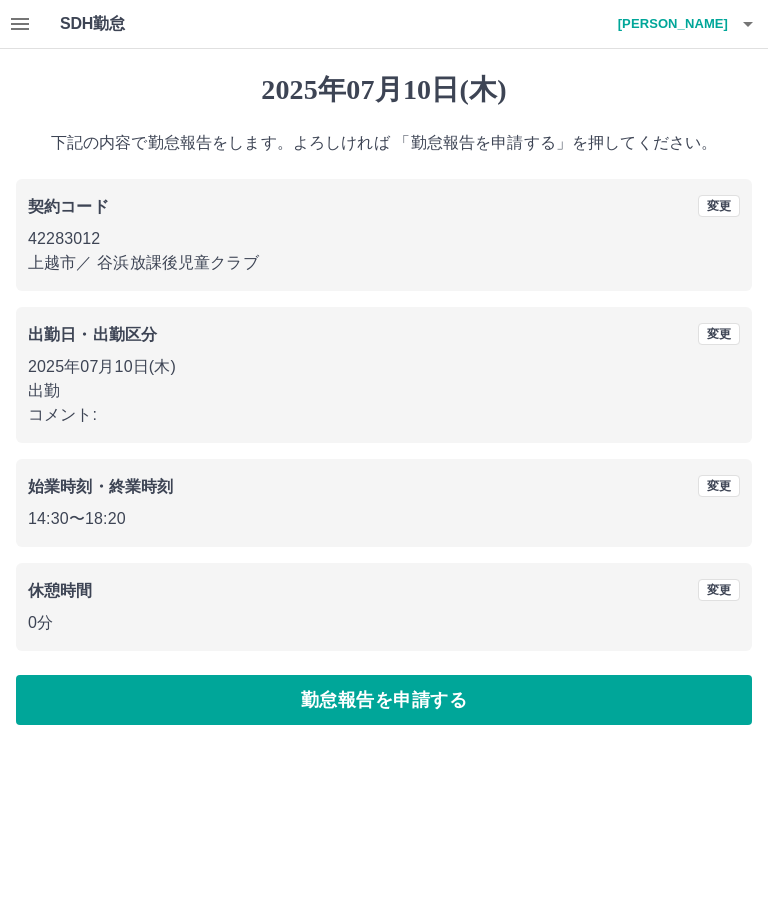 click on "勤怠報告を申請する" at bounding box center [384, 700] 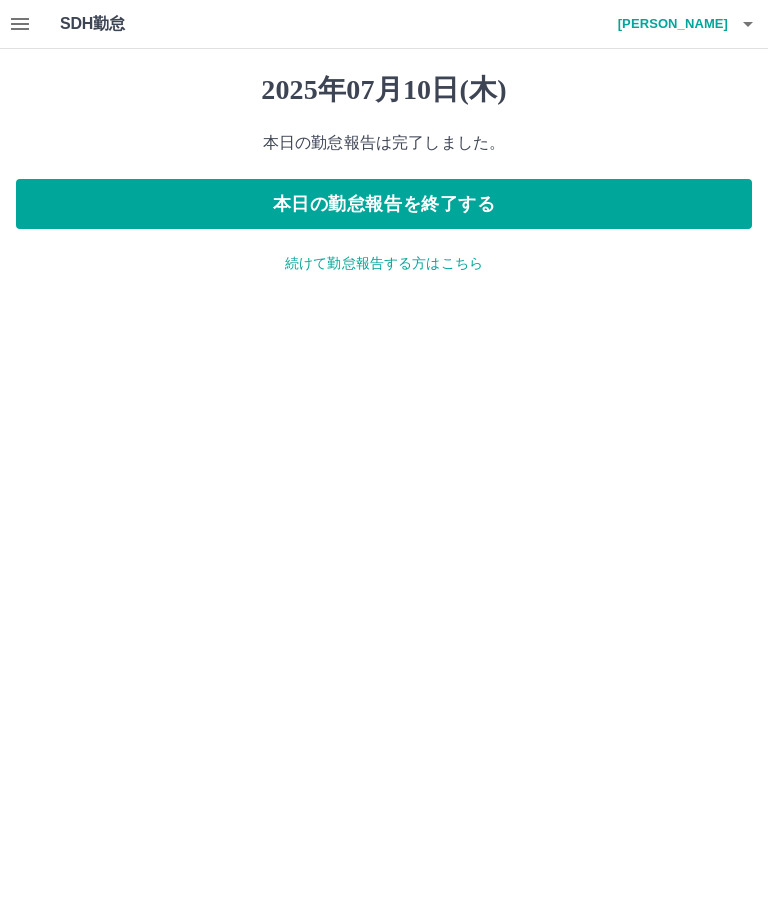 click on "続けて勤怠報告する方はこちら" at bounding box center (384, 263) 